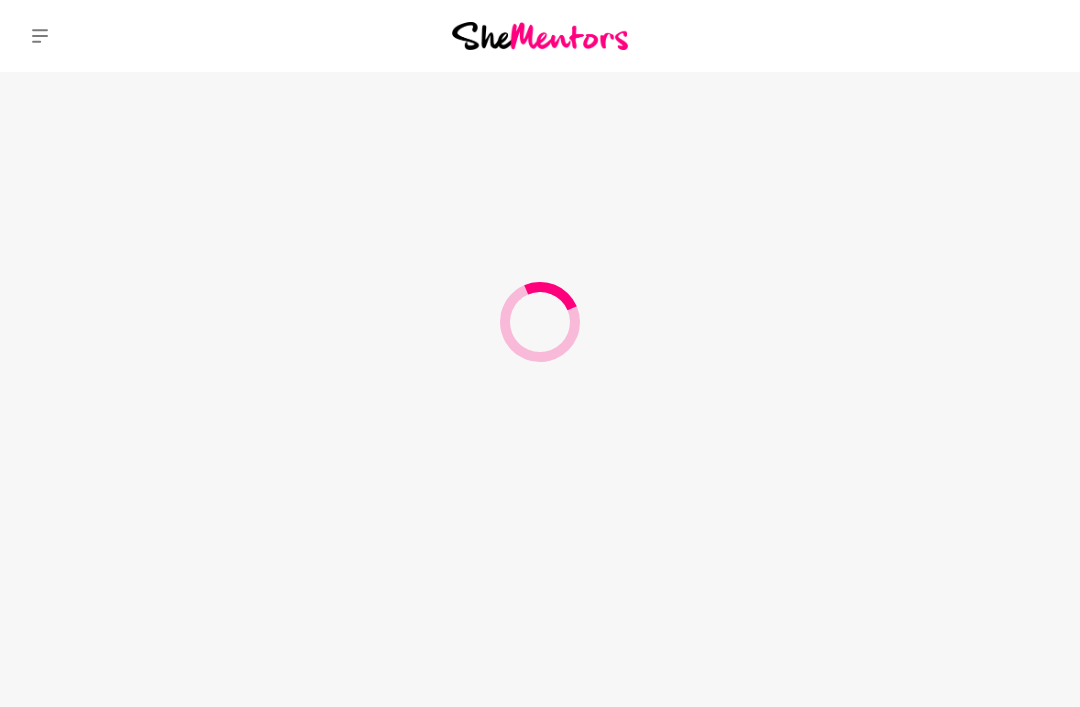 scroll, scrollTop: 0, scrollLeft: 0, axis: both 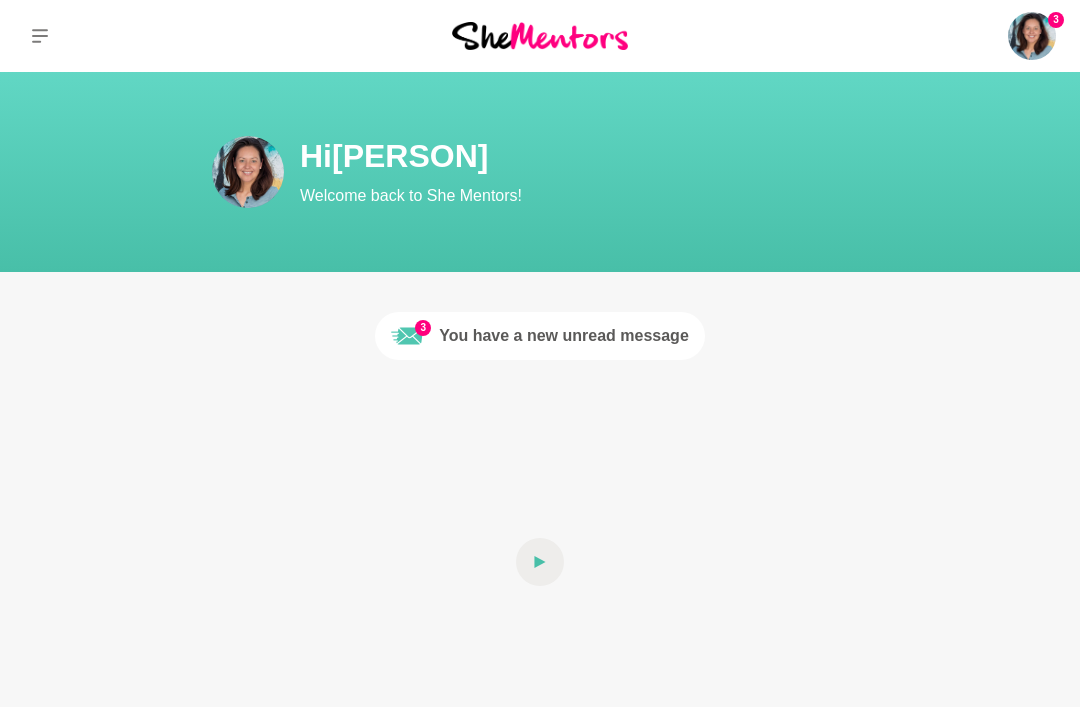 click 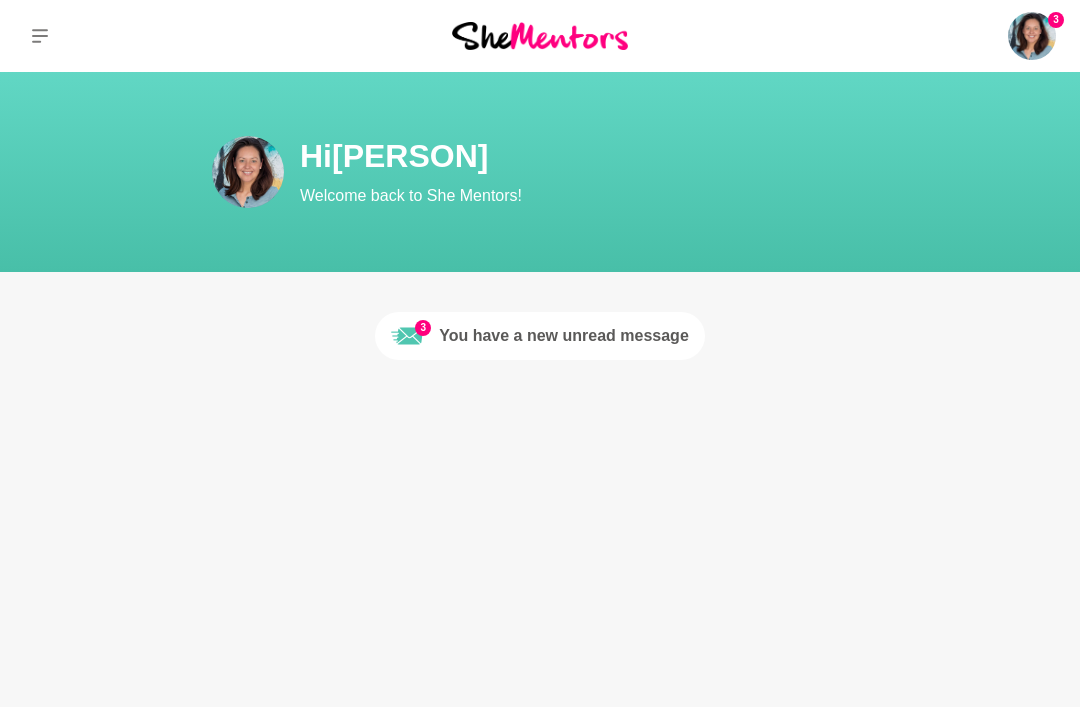 click on "Messages" at bounding box center (0, 0) 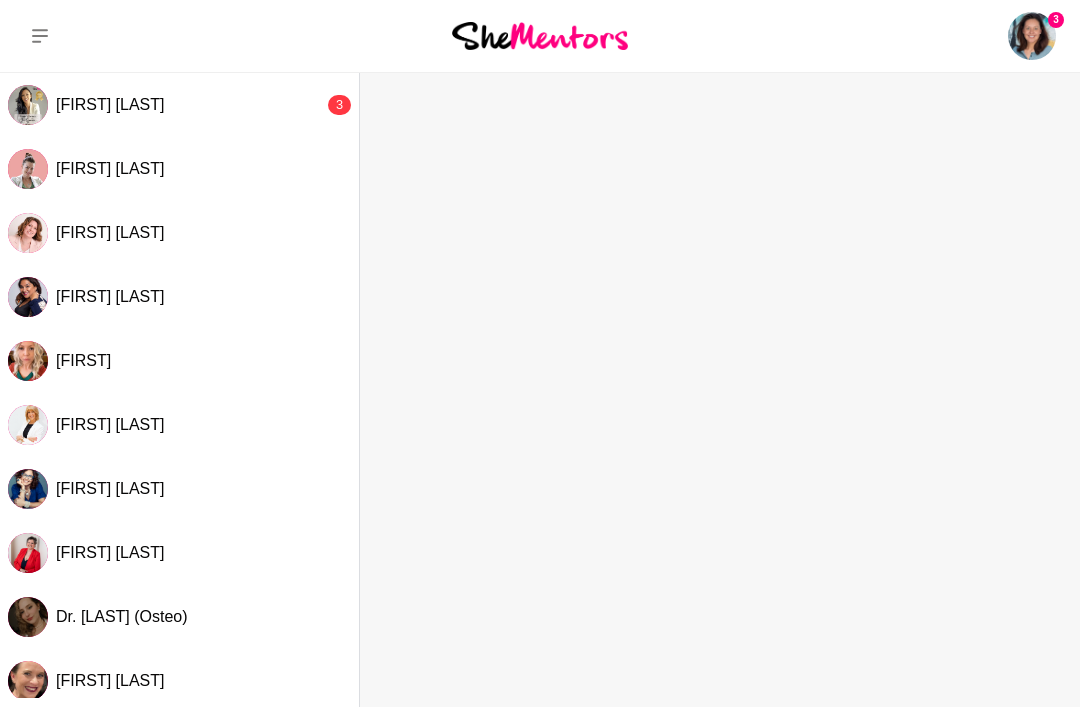 click on "[FIRST] [LAST]  3" at bounding box center [179, 105] 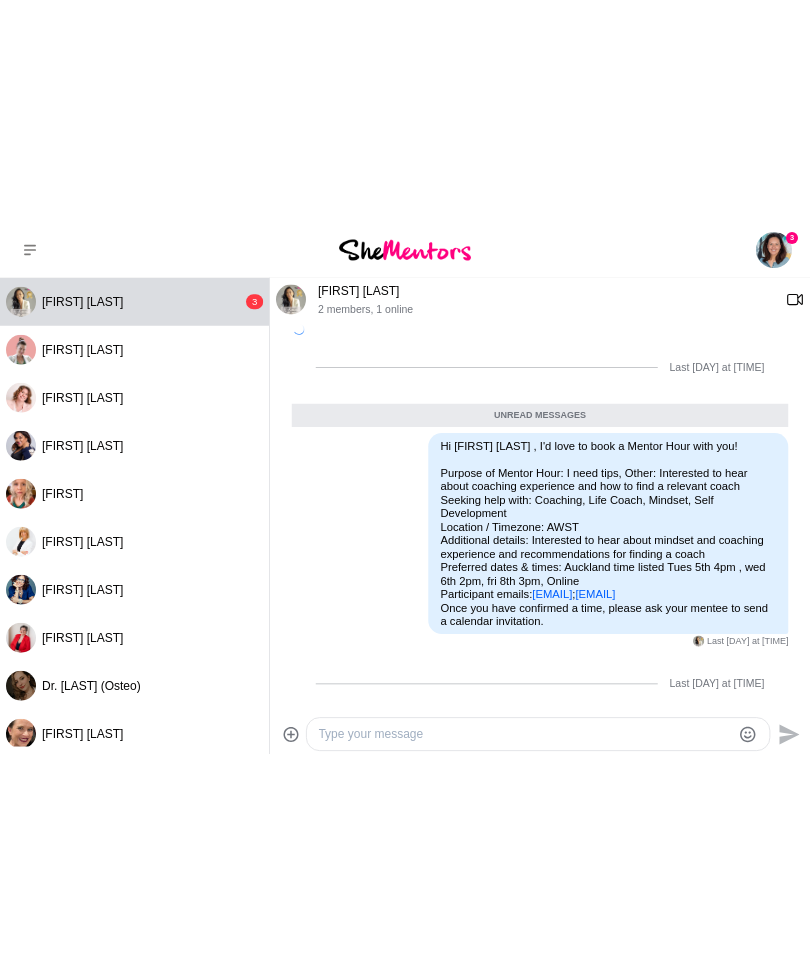 scroll, scrollTop: 262, scrollLeft: 0, axis: vertical 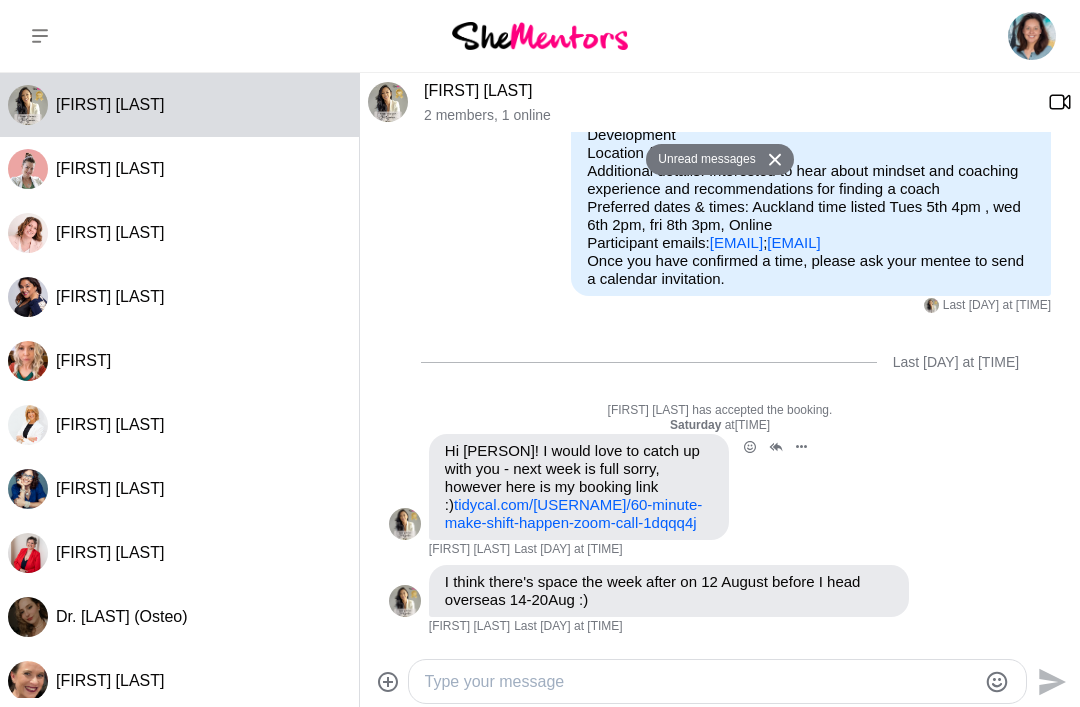 click on "tidycal.com/[USERNAME]/60-minute-make-shift-happen-zoom-call-1dqqq4j" at bounding box center (574, 513) 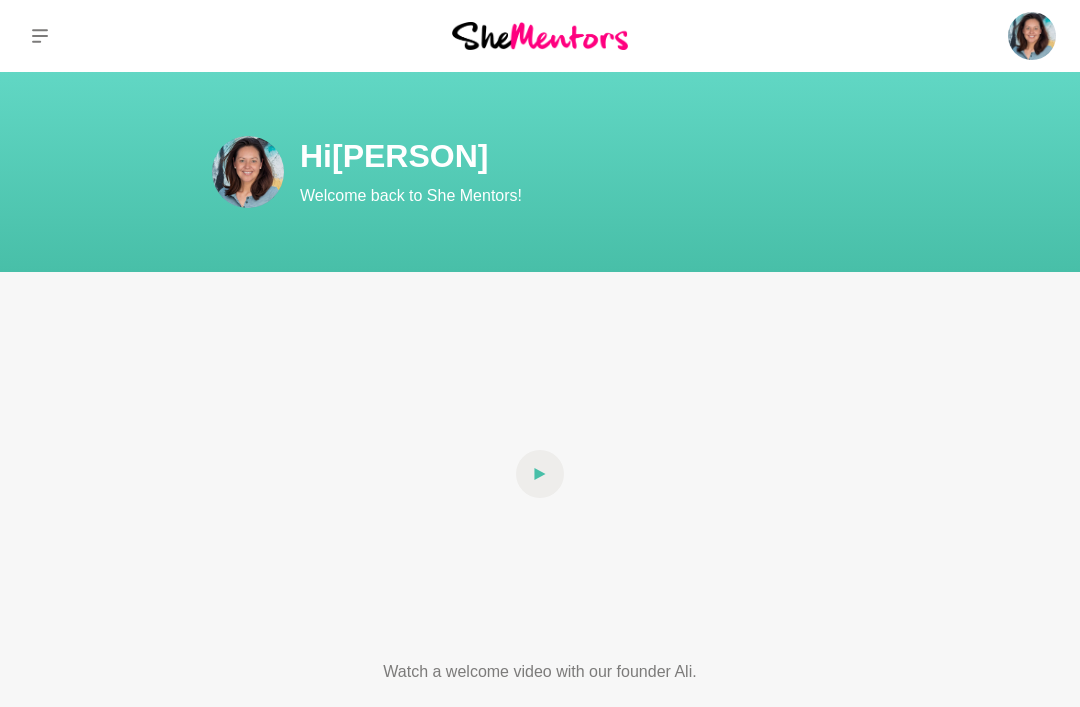 click at bounding box center [540, 474] 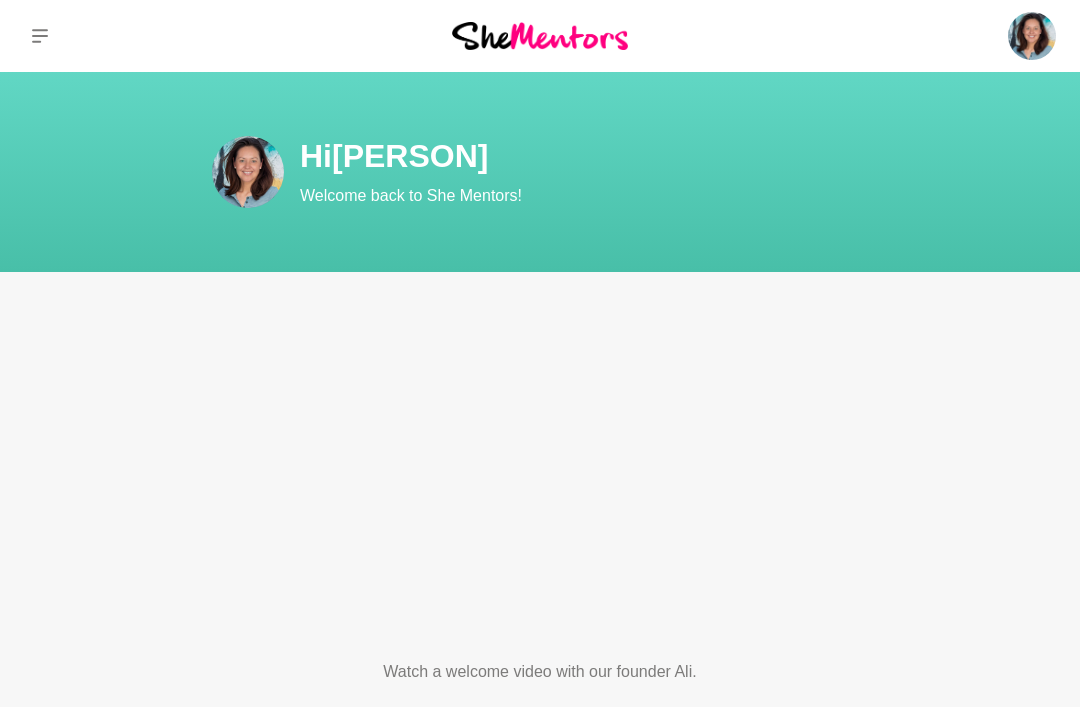 click at bounding box center [540, 474] 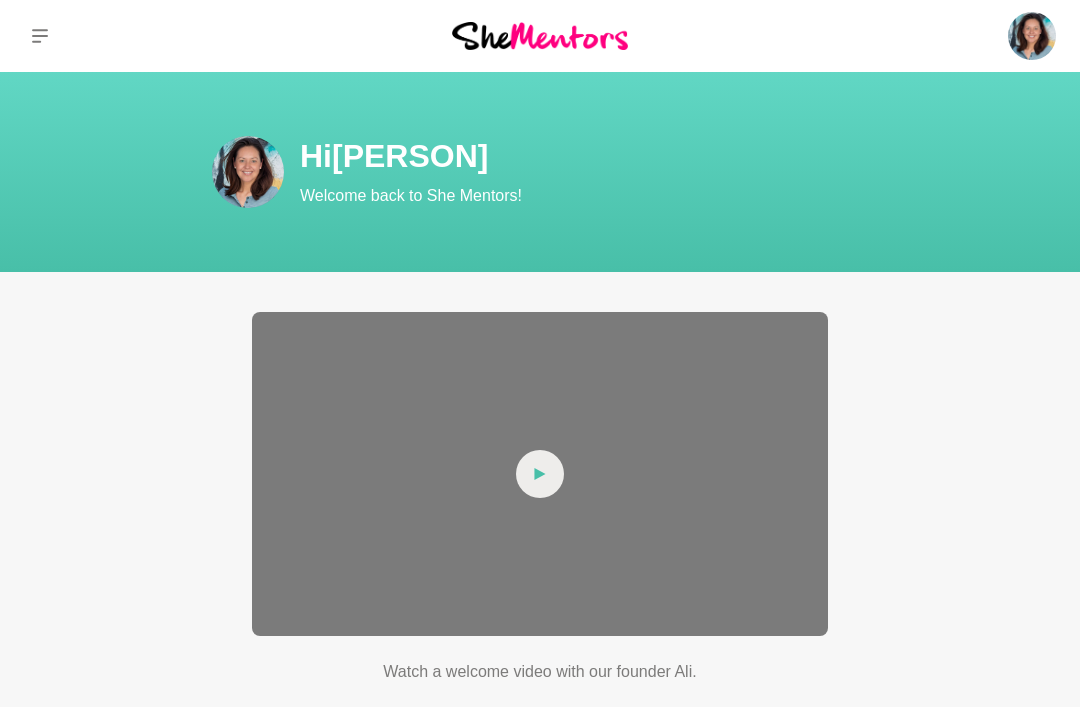 click 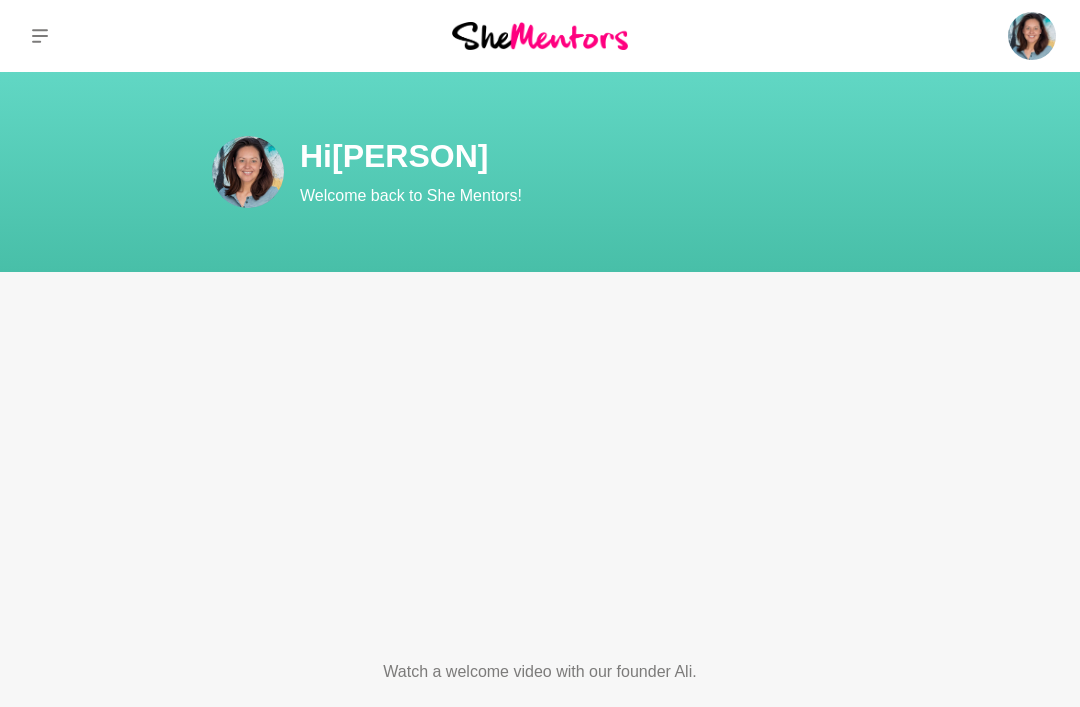 click at bounding box center [540, 474] 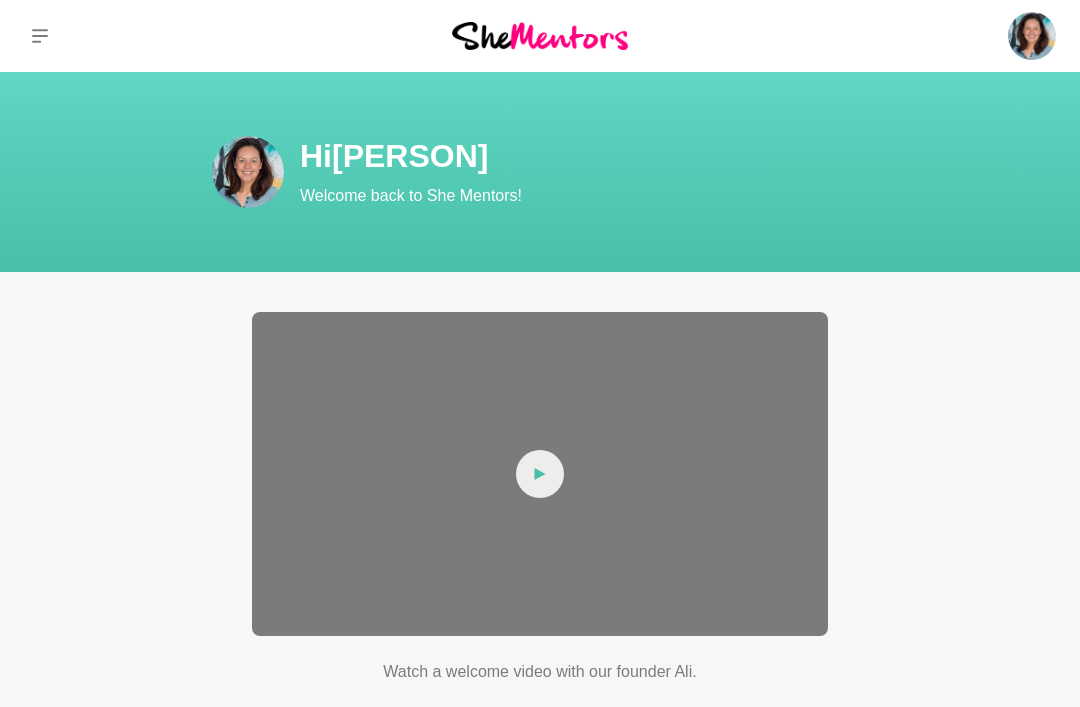 click at bounding box center (540, 474) 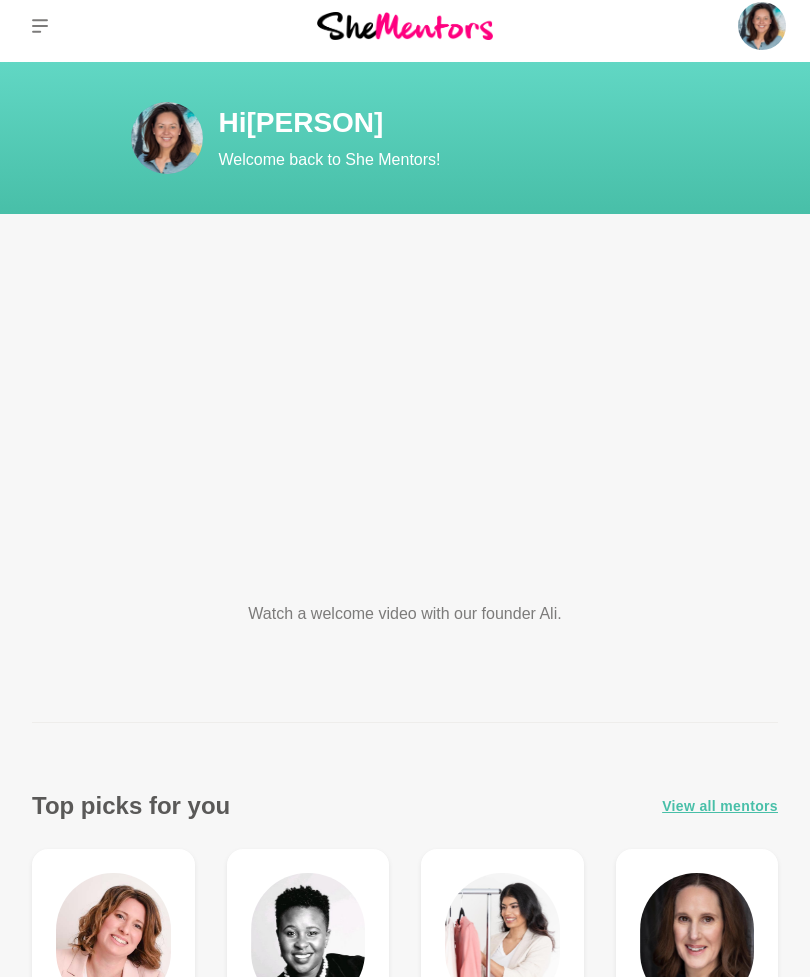 scroll, scrollTop: 0, scrollLeft: 0, axis: both 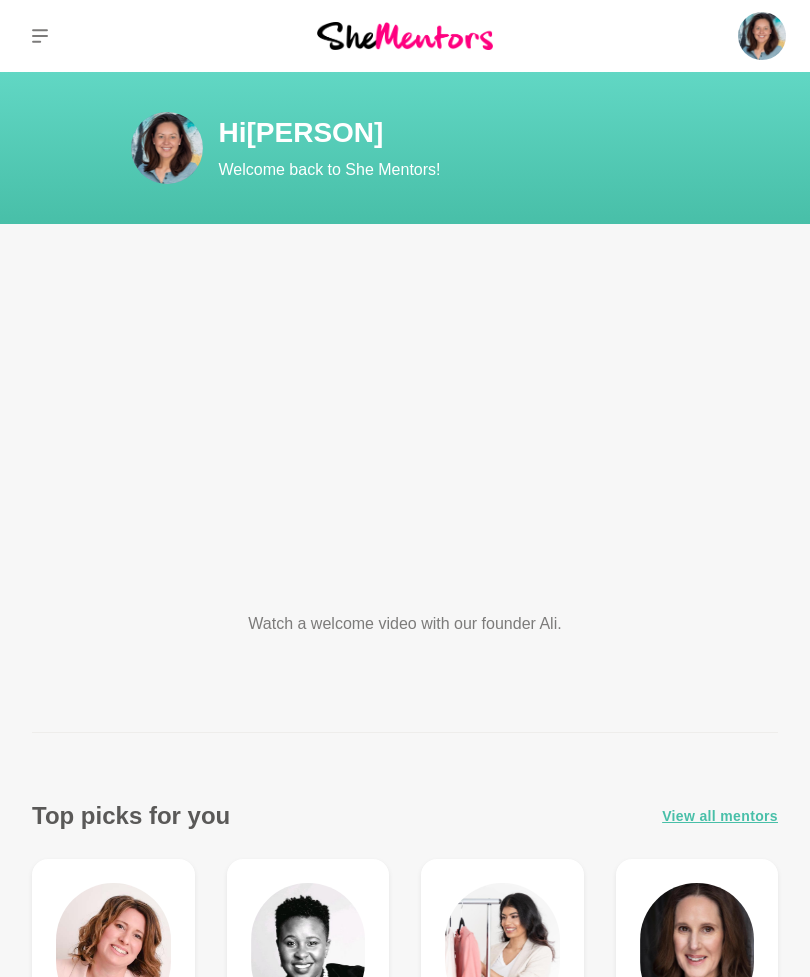 click on "Hi  [PERSON] Welcome back to She Mentors! Watch a welcome video with our founder Ali. Top picks for you View all mentors   [FIRST] [LAST] Project Management and Transport Consultant, Wayfinder Labs [FIRST] [LAST] Project Management and Transport Consultant, Wayfinder Labs View profile [FIRST] [LAST] Leadership Coach, Career Coach, Optimise Talent Coaching [FIRST] [LAST] Leadership Coach, Career Coach, Optimise Talent Coaching View profile [FIRST] [LAST] Brand Manager/ Marketing- Consumer Products, Meluka Australia/ Eve Health Group [FIRST] [LAST] Brand Manager/ Marketing- Consumer Products, Meluka Australia/ Eve Health Group View profile [FIRST] [LAST] Founder, bMightie, bMightie [FIRST] [LAST] Founder, bMightie, bMightie View profile [FIRST] [LAST] Brand Identity Strategist & Web Designer, Olive Graphics [FIRST] [LAST] Brand Identity Strategist & Web Designer, Olive Graphics View profile [FIRST] [LAST] Cybersecurity Specialist , BHP [FIRST] [LAST] Cybersecurity Specialist , BHP View profile [FIRST] [LAST] [FIRST] [LAST] View profile" at bounding box center (405, 2074) 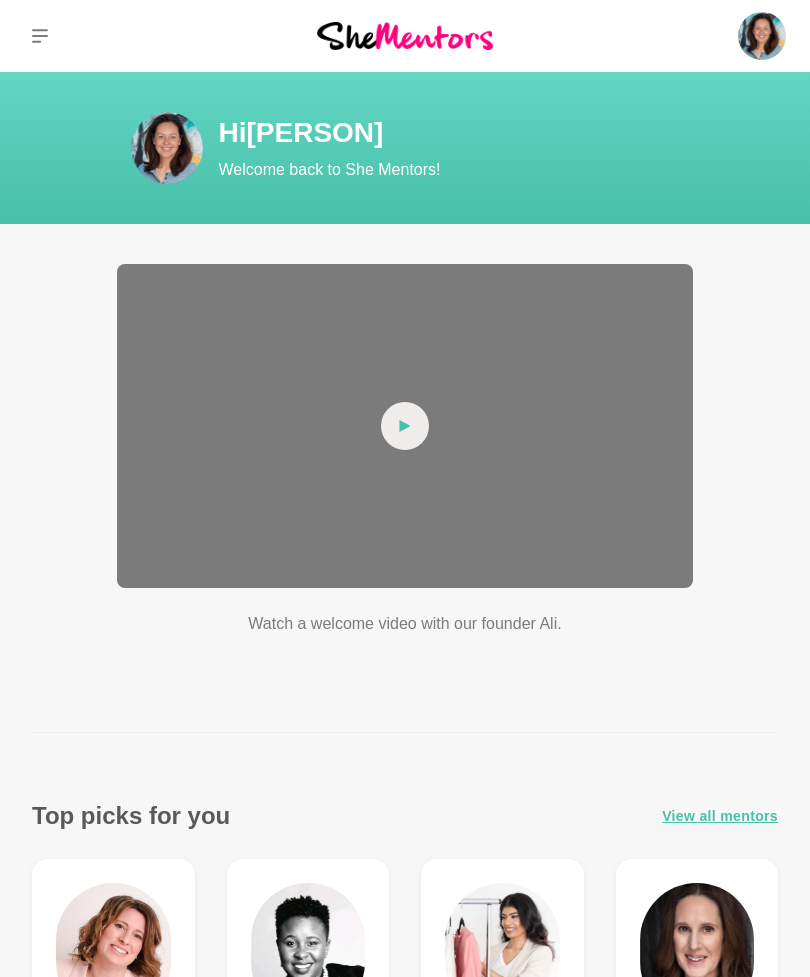 click at bounding box center (405, 426) 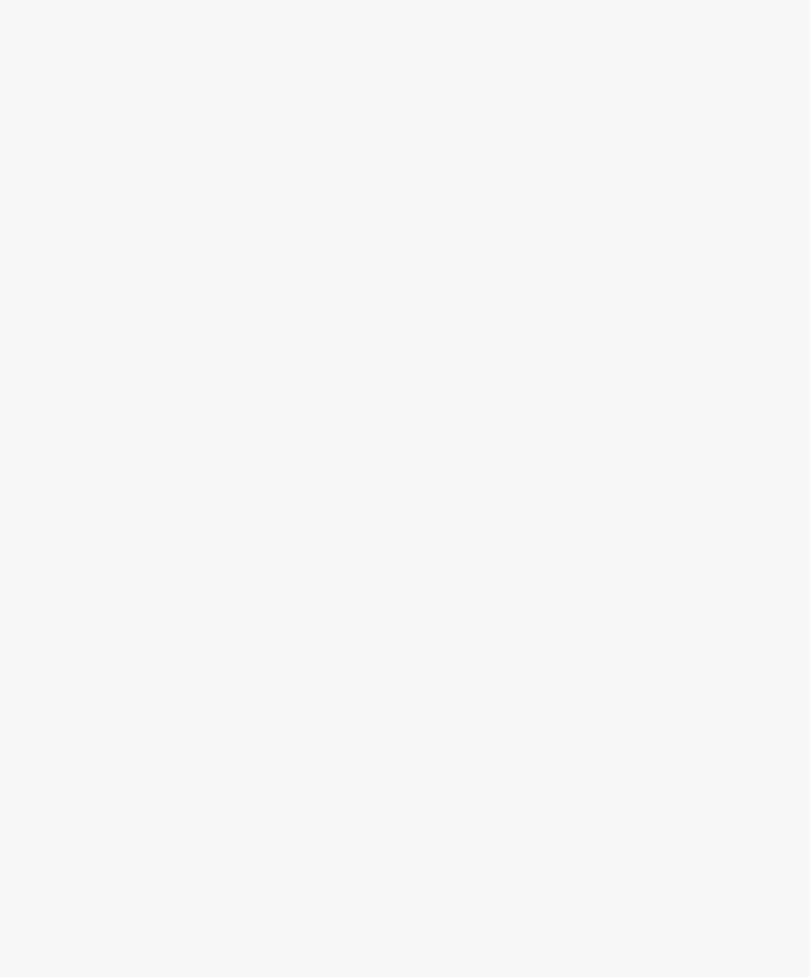 click at bounding box center [405, 426] 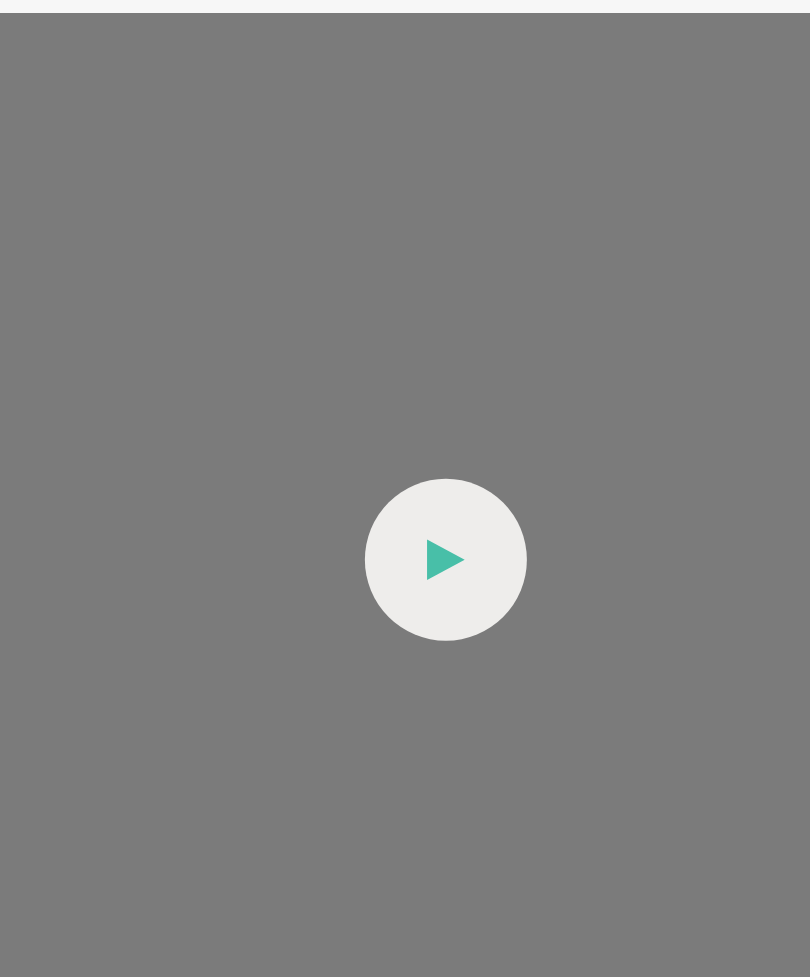 click at bounding box center [405, 426] 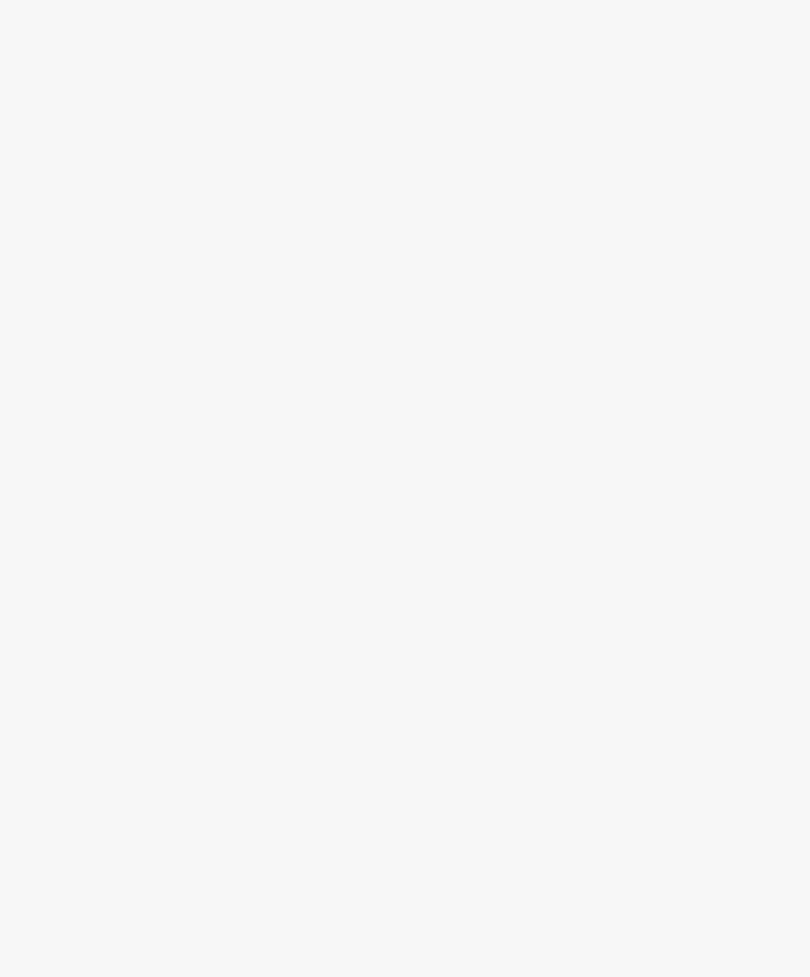 click at bounding box center [405, 426] 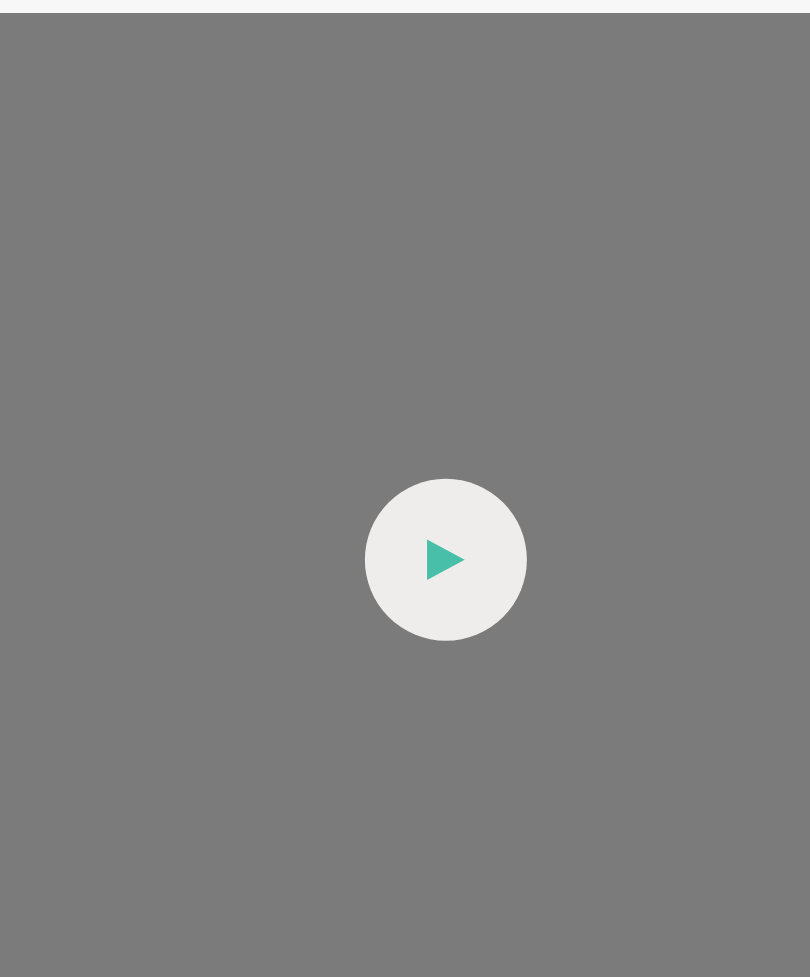 click 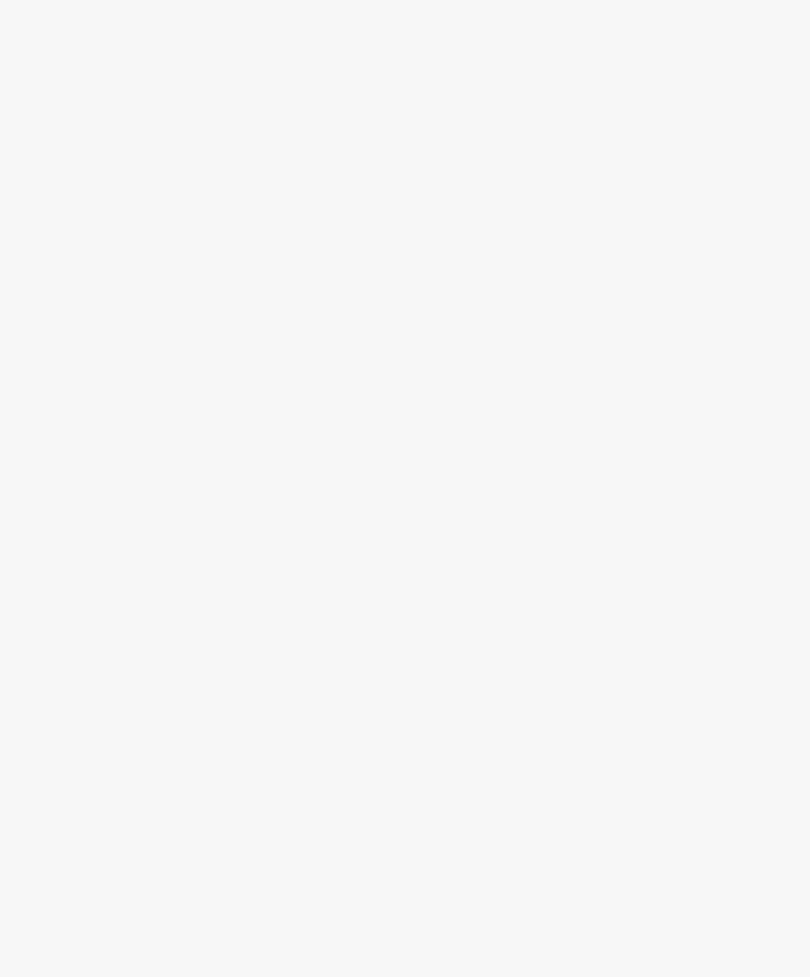 click at bounding box center [405, 426] 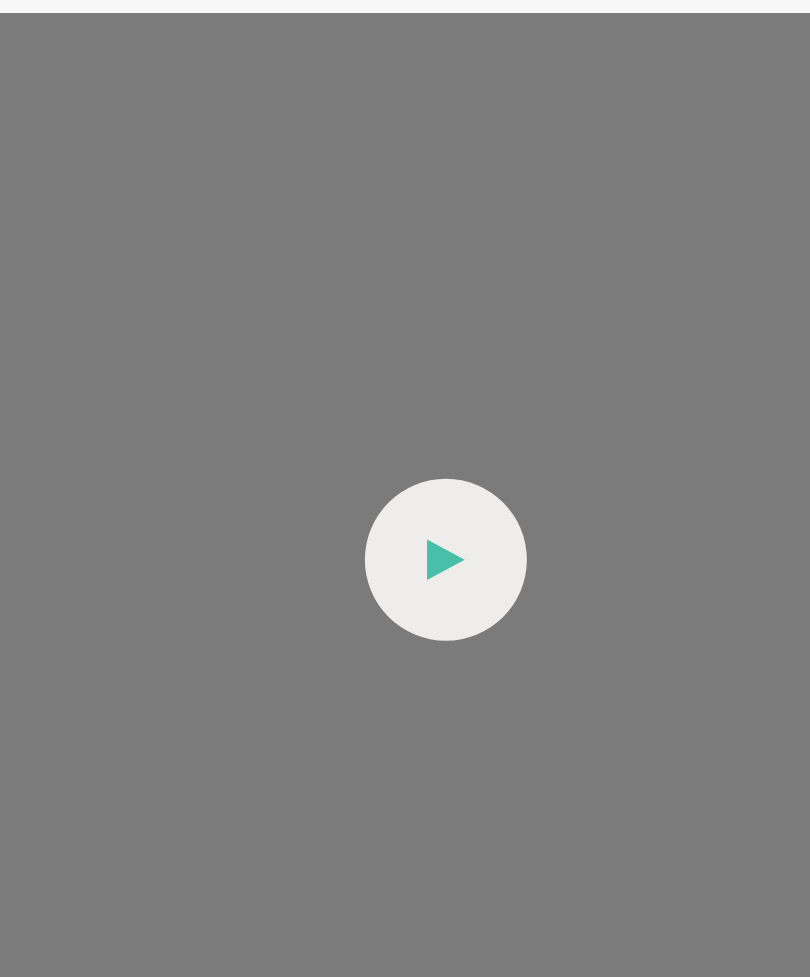 click 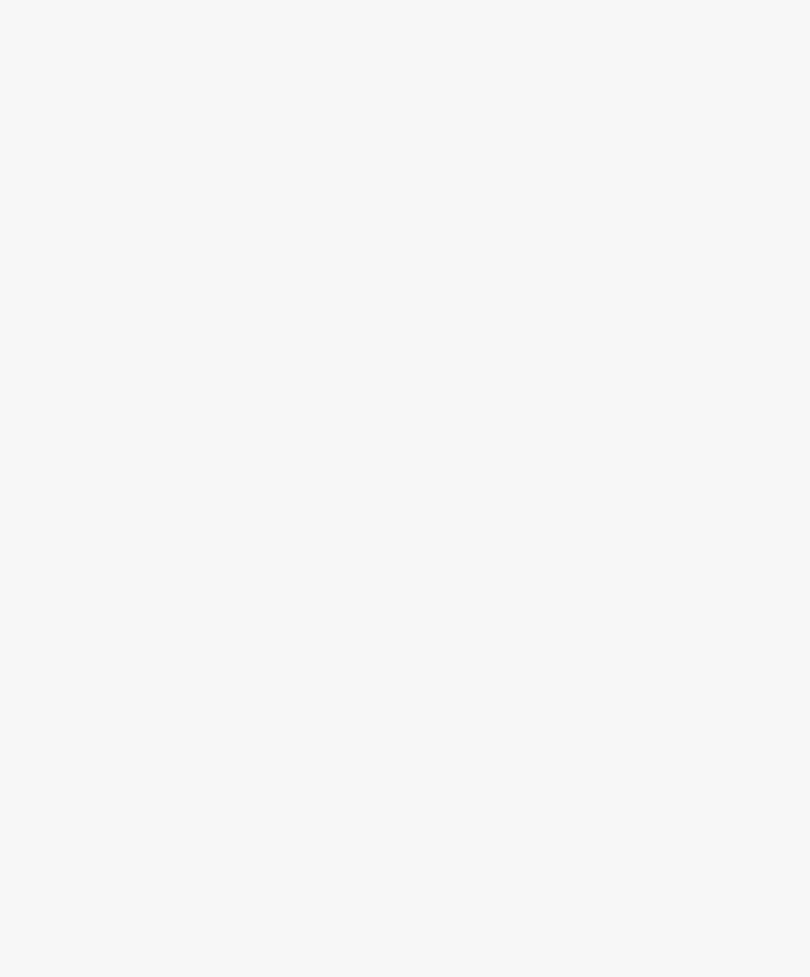 click at bounding box center (405, 426) 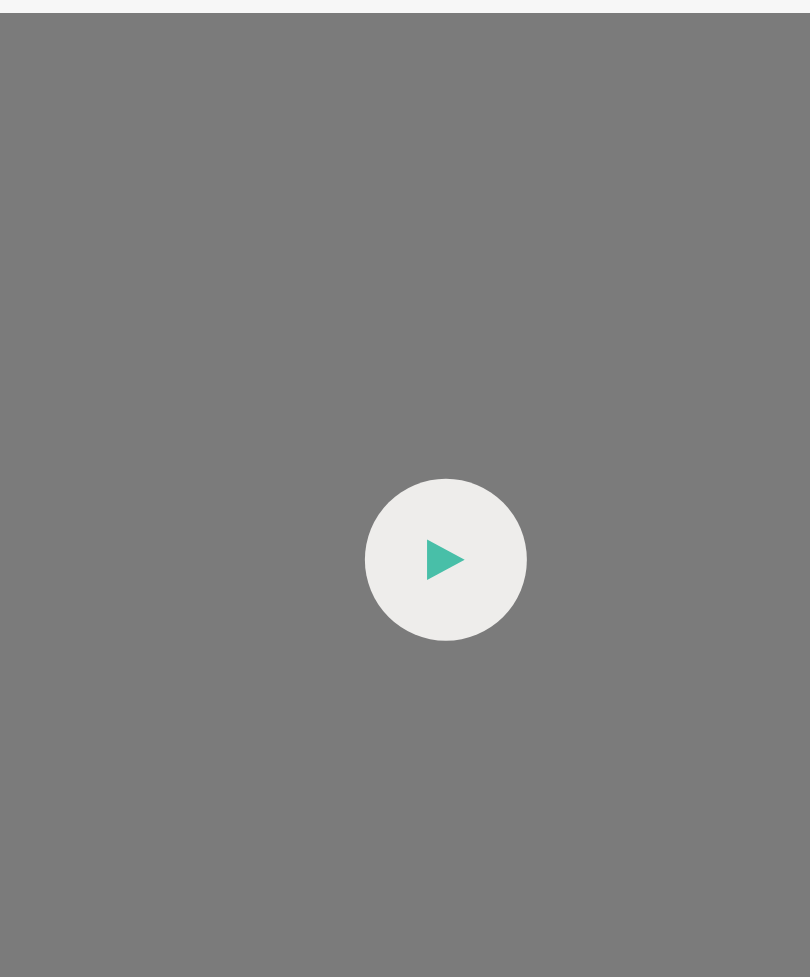 click 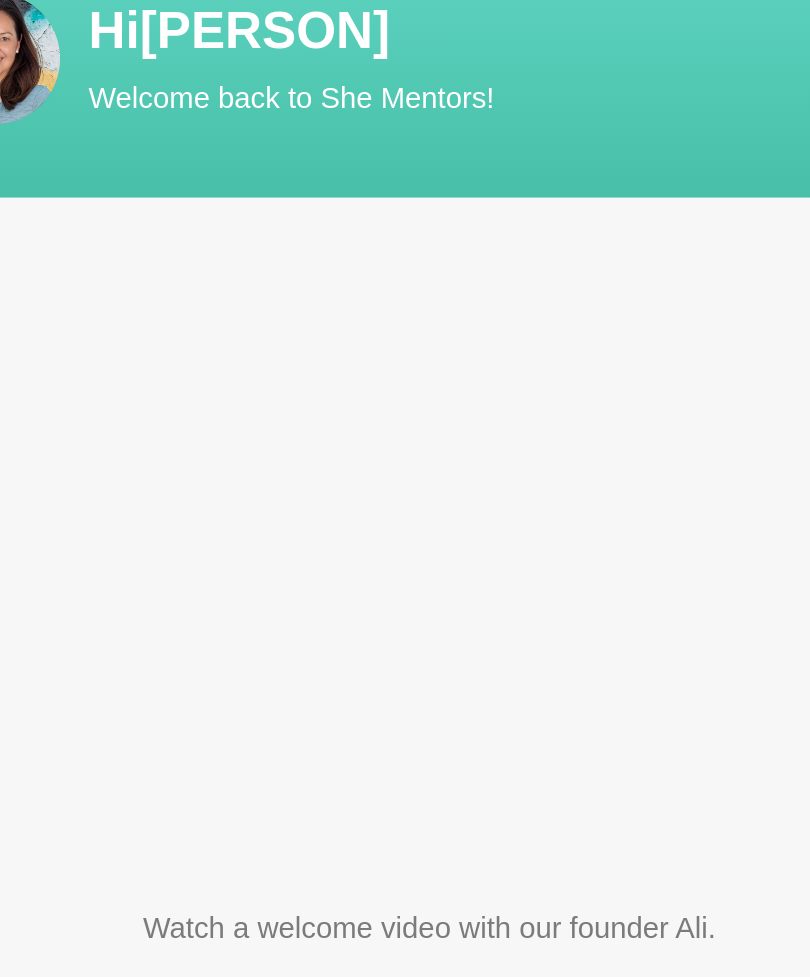 click at bounding box center [405, 426] 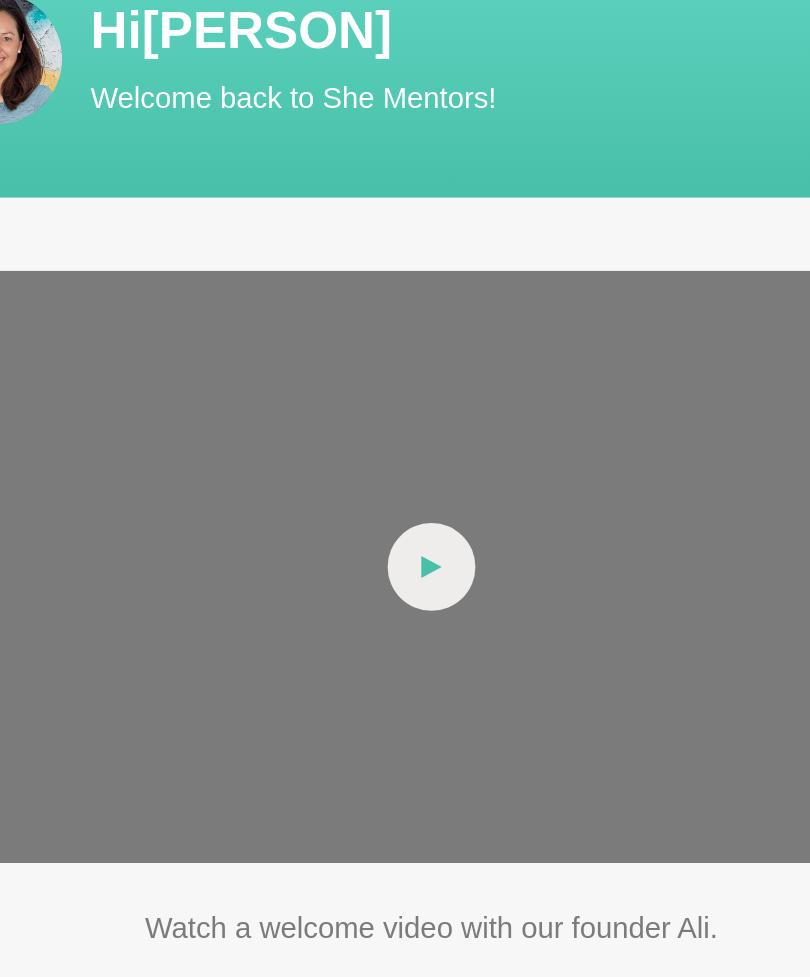 click at bounding box center [405, 426] 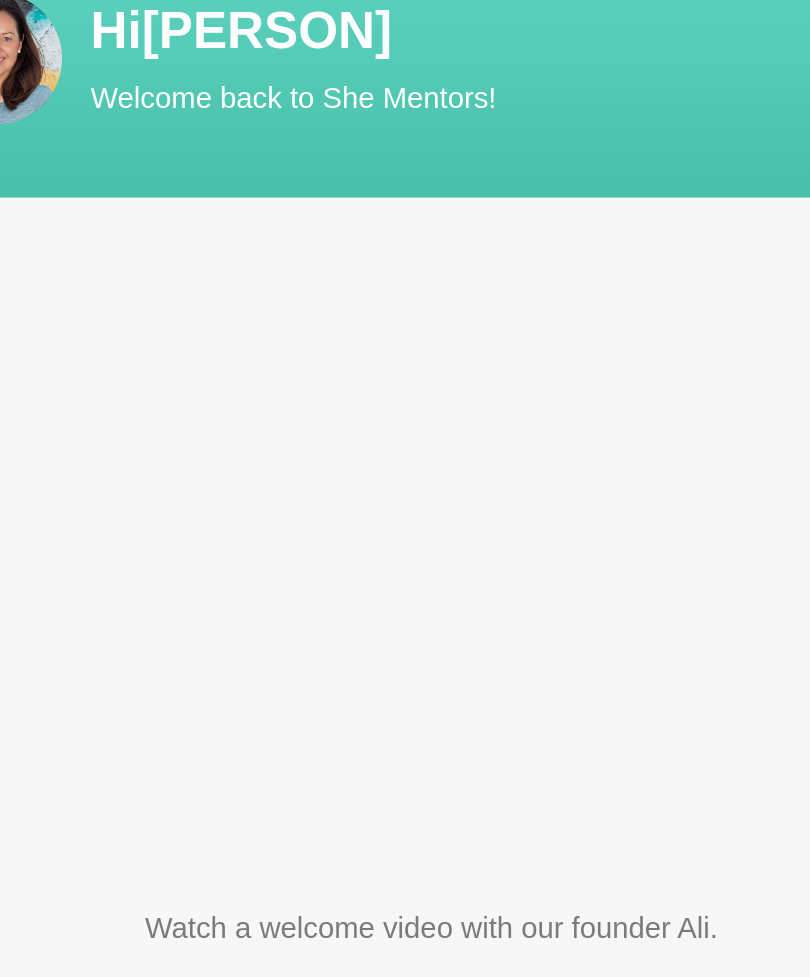 click at bounding box center (405, 426) 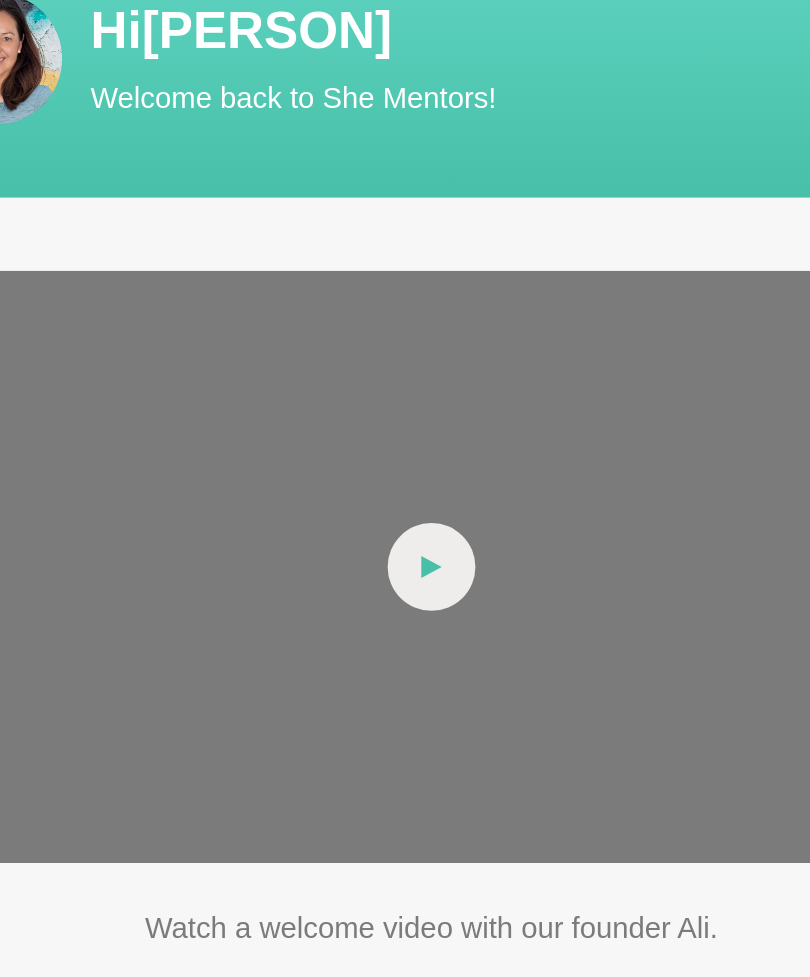 click 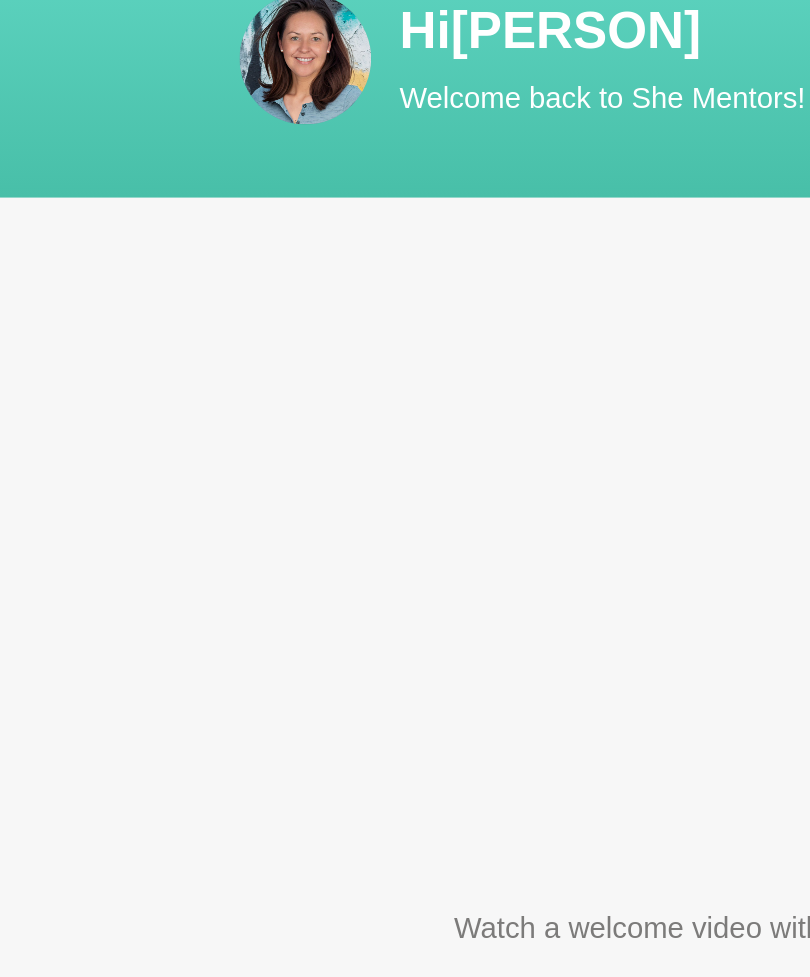 click at bounding box center (405, 426) 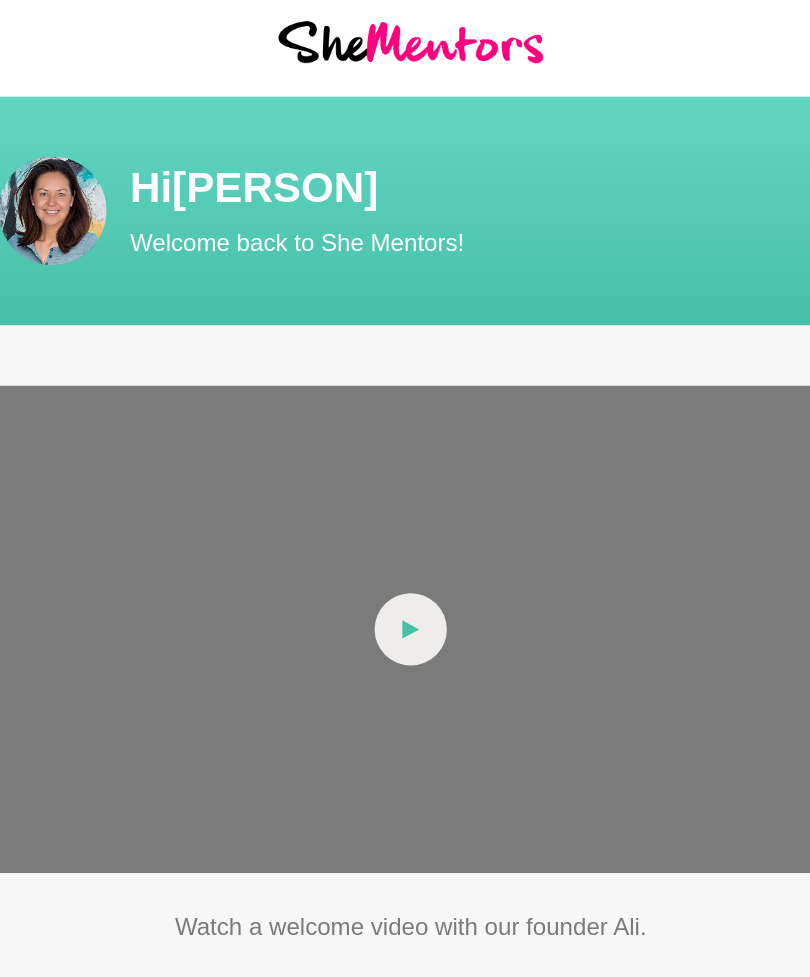 click 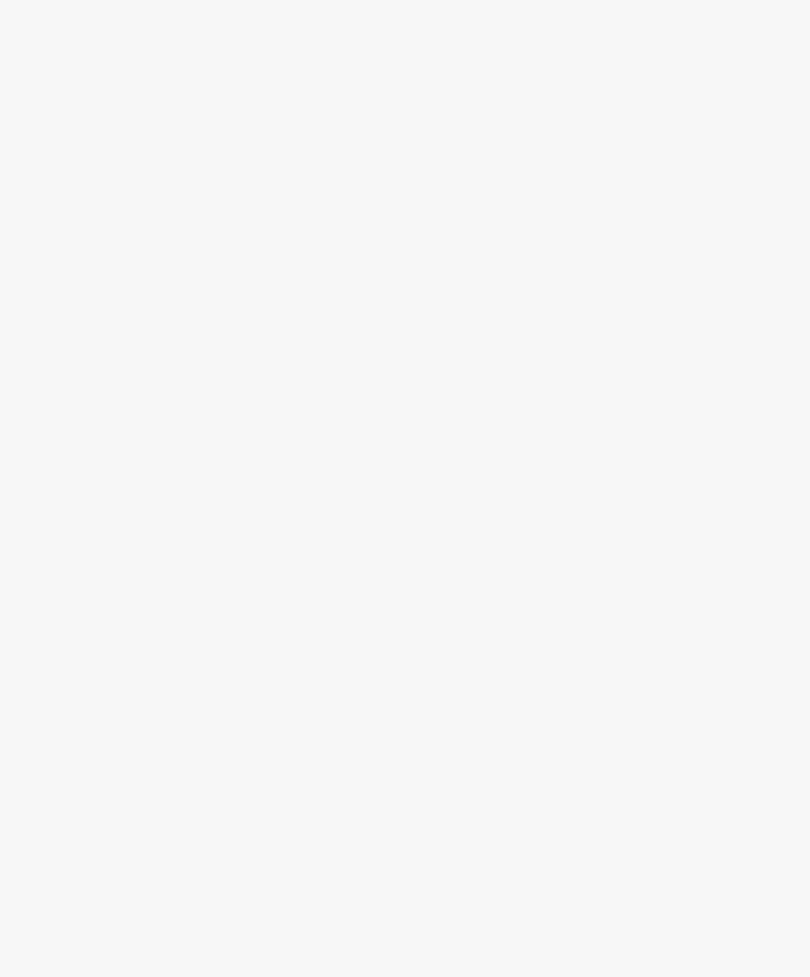 click at bounding box center [405, 426] 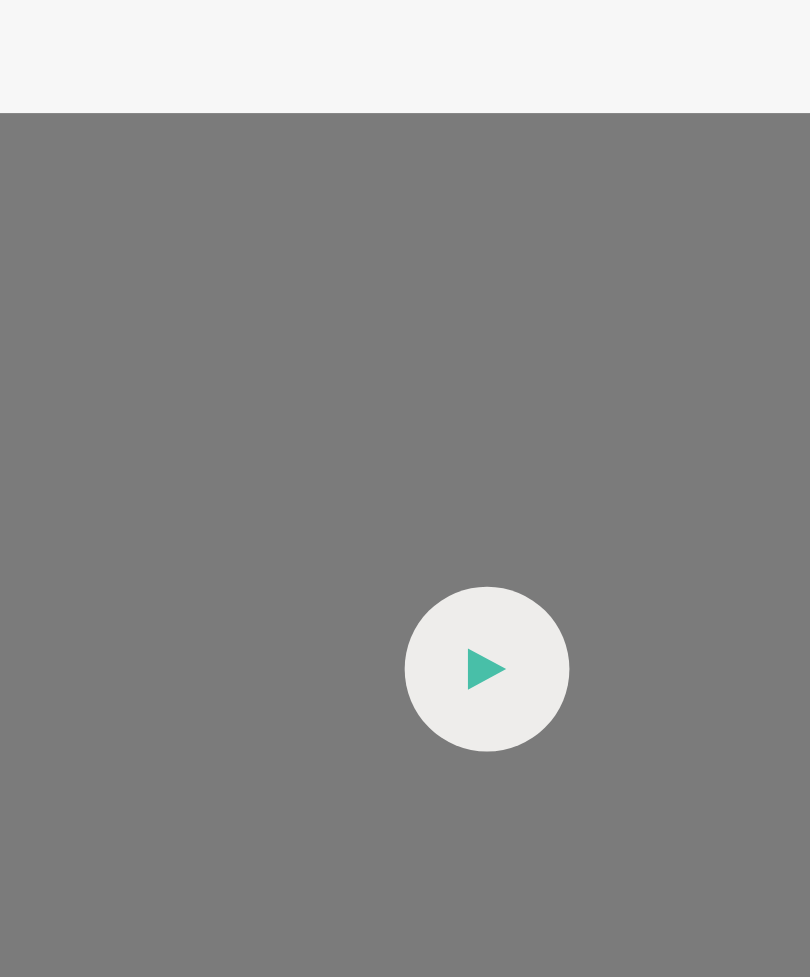 click at bounding box center [405, 426] 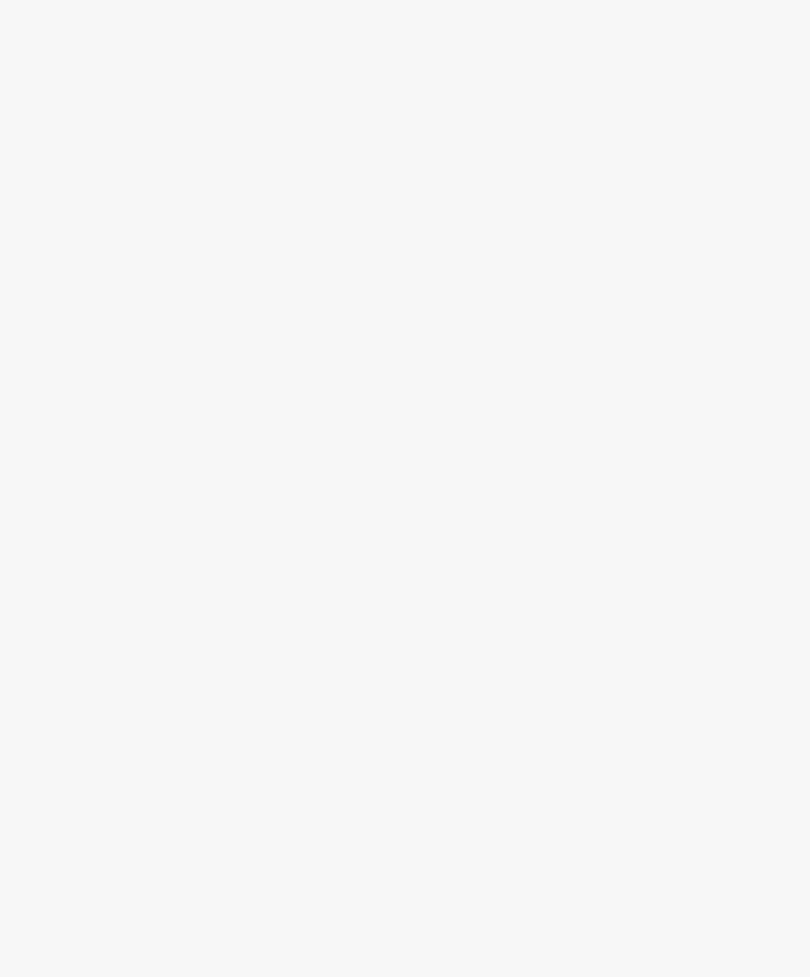 click at bounding box center (405, 426) 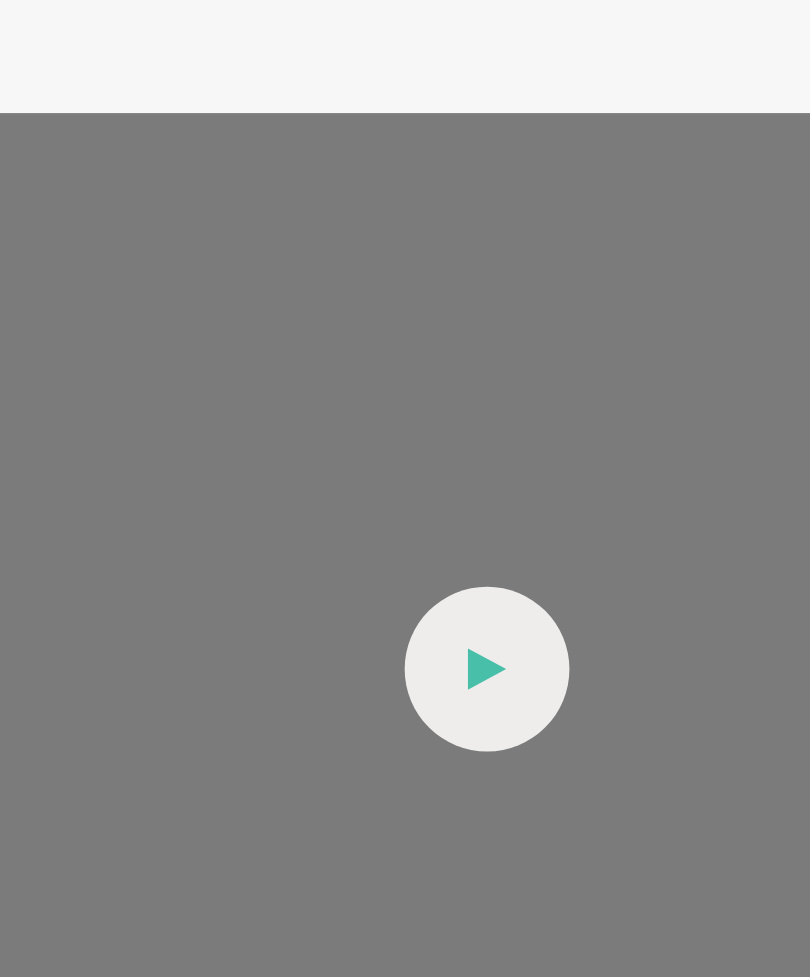 click 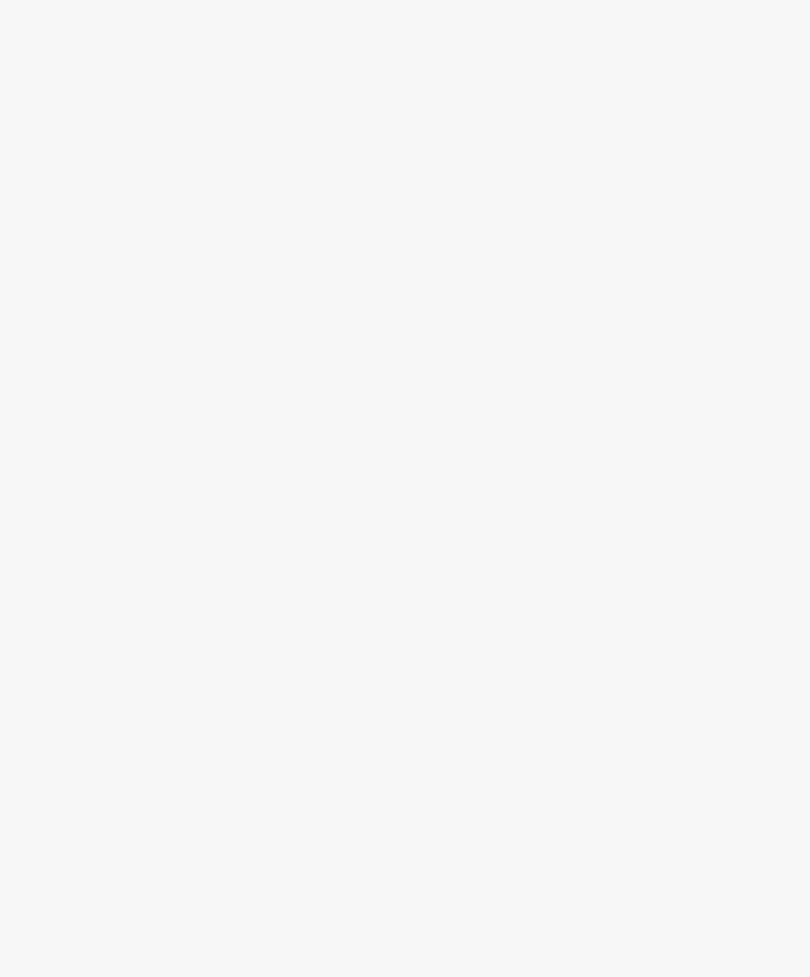 click at bounding box center [405, 426] 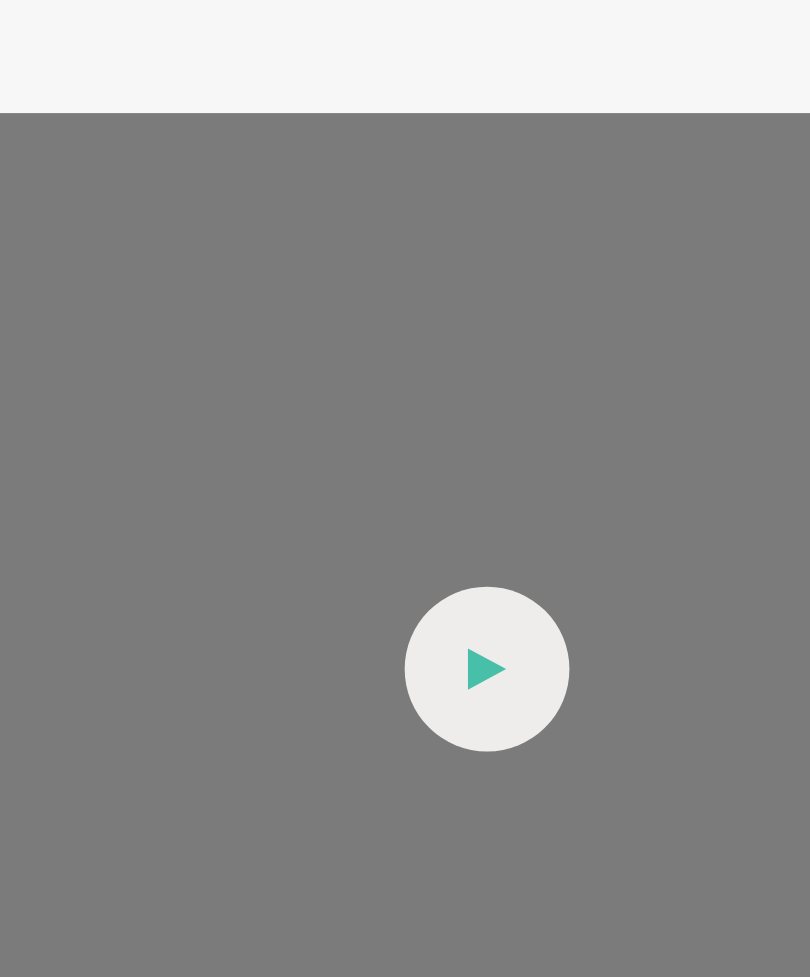 click 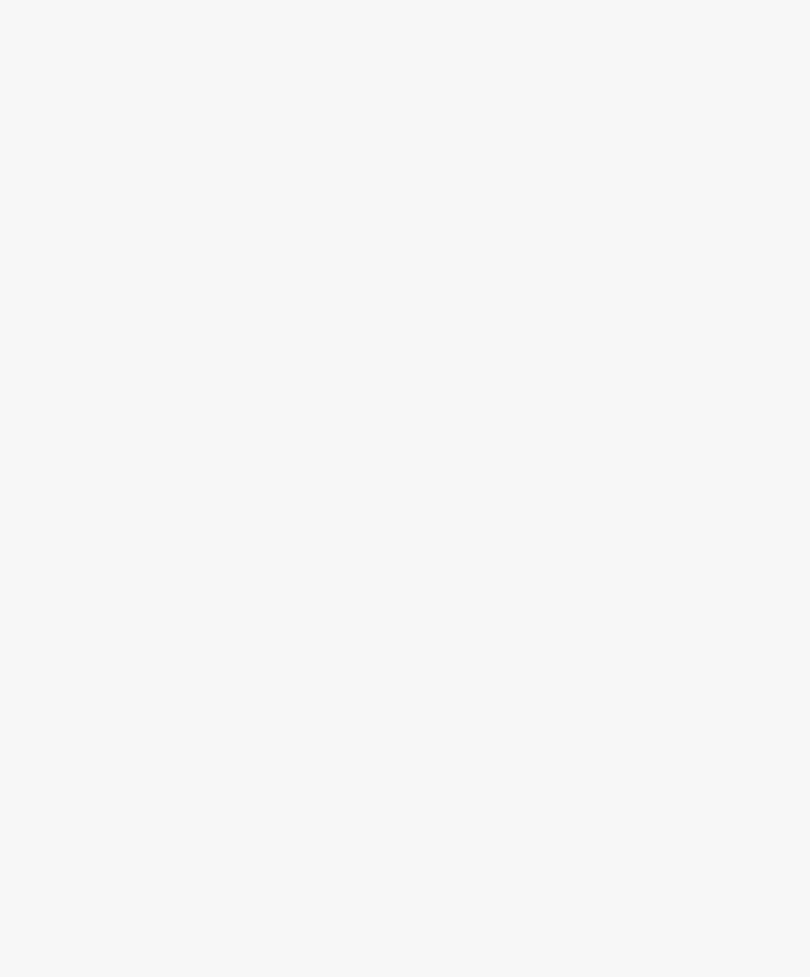 click at bounding box center [405, 426] 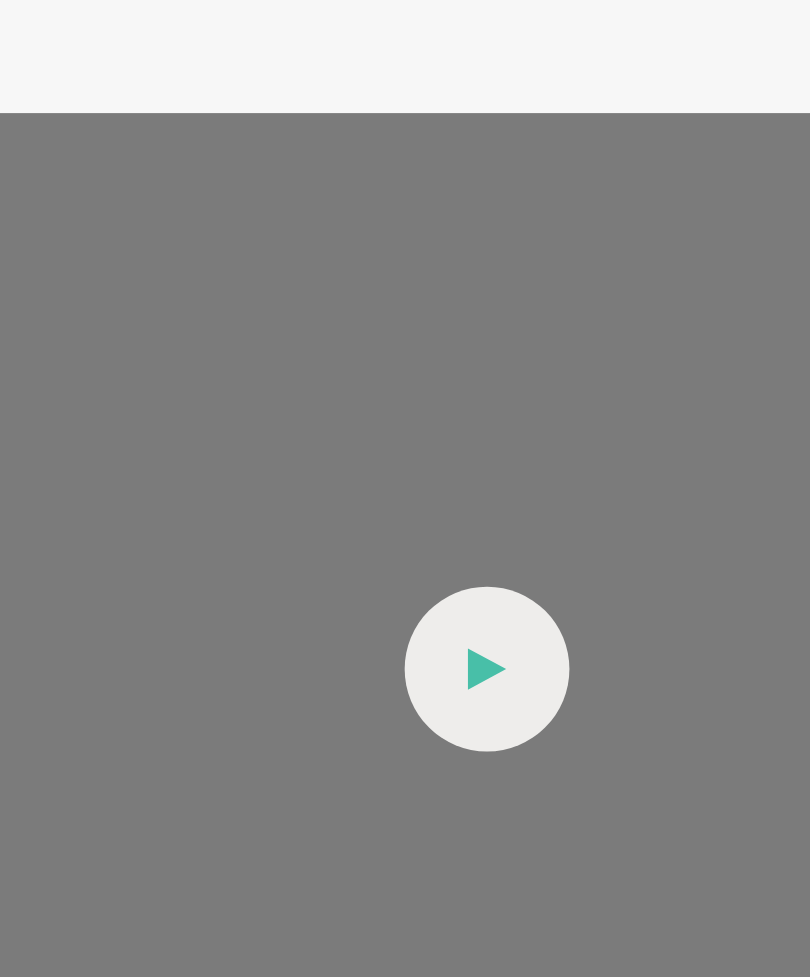 click at bounding box center [405, 426] 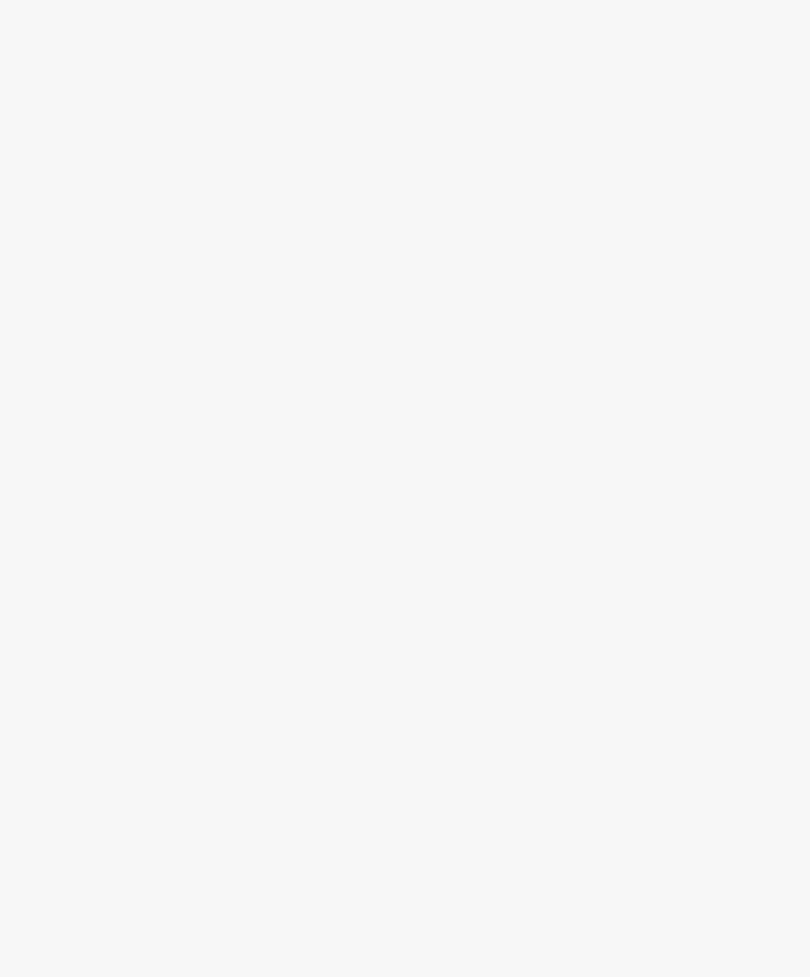 click at bounding box center (405, 426) 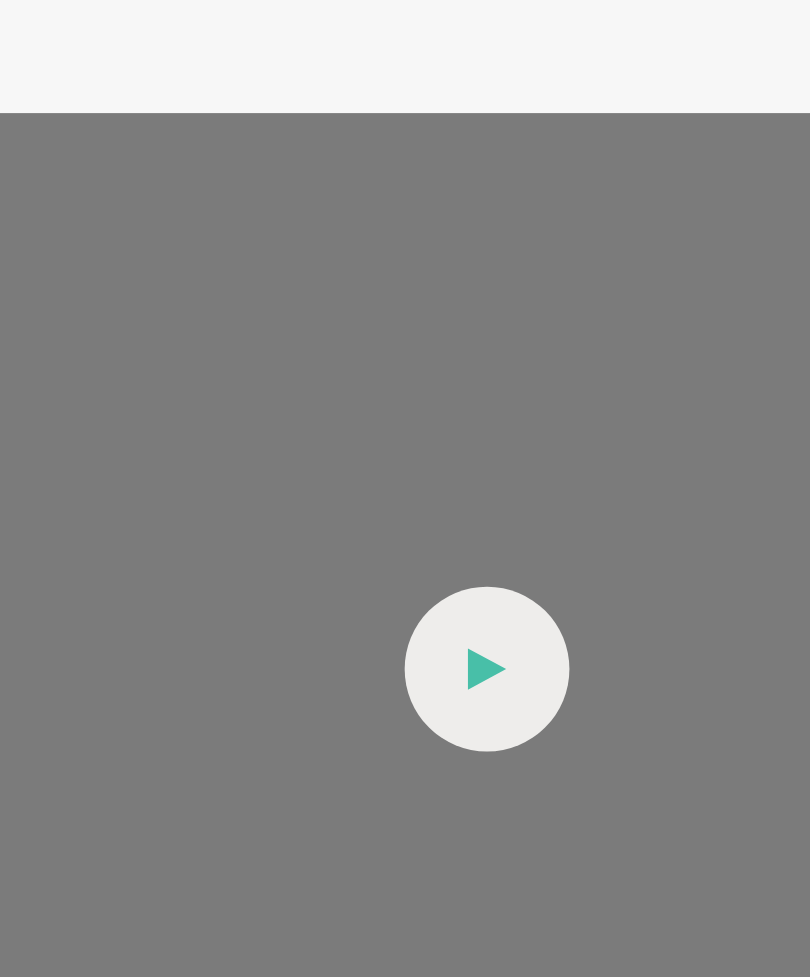 click 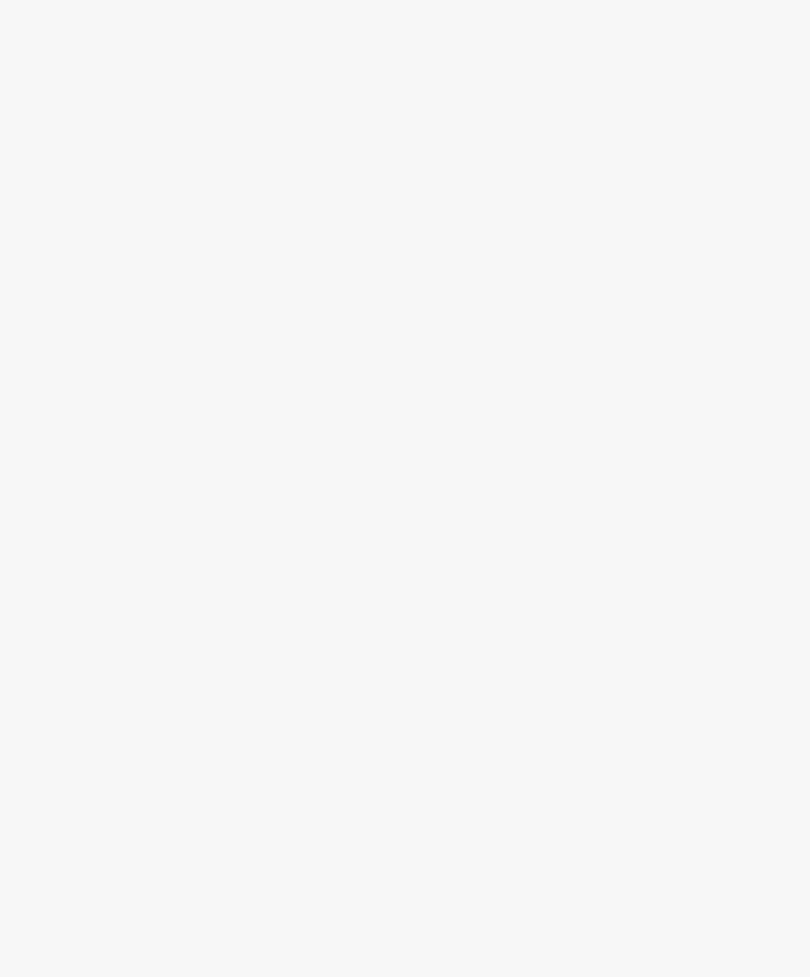 click at bounding box center [405, 426] 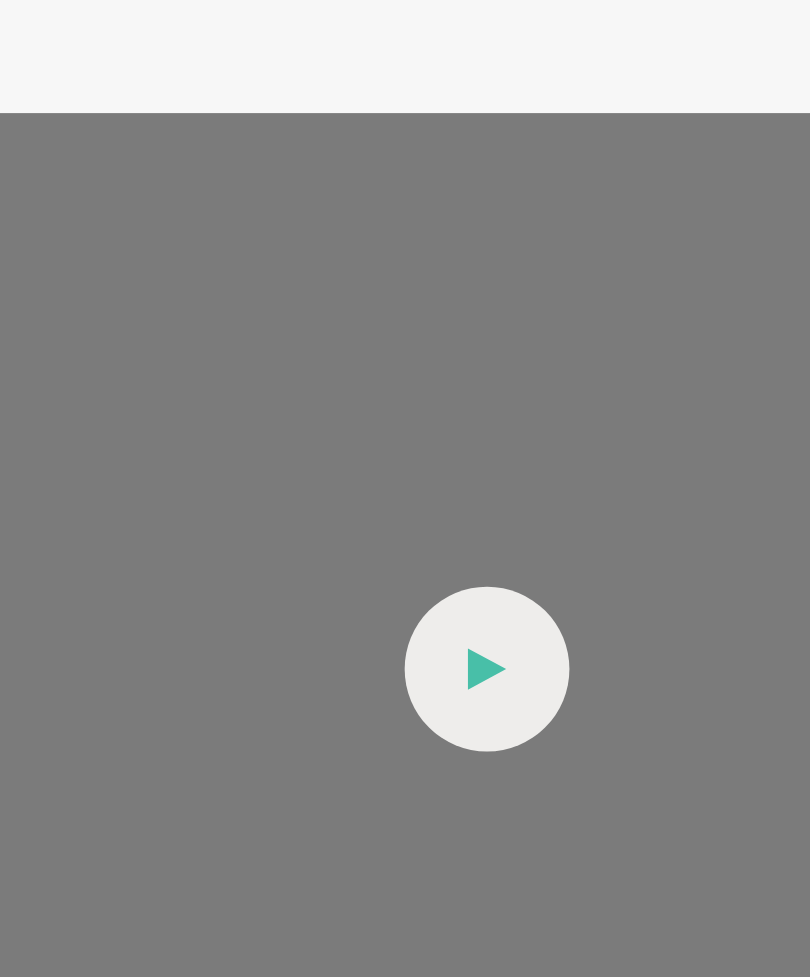 click 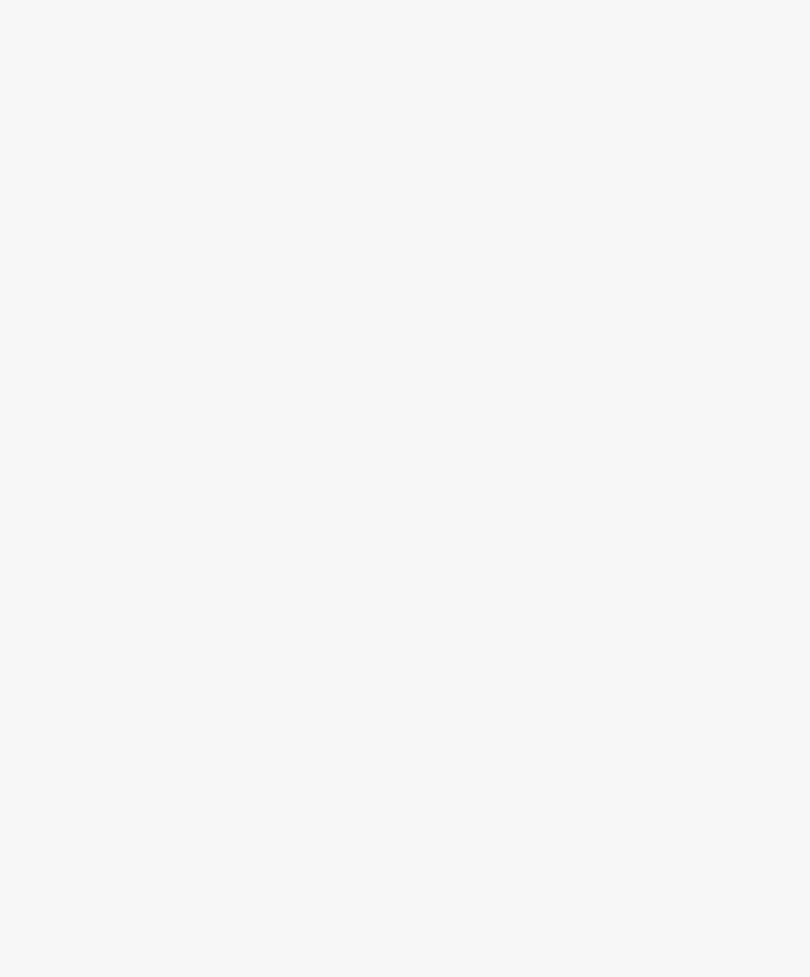 click at bounding box center [405, 426] 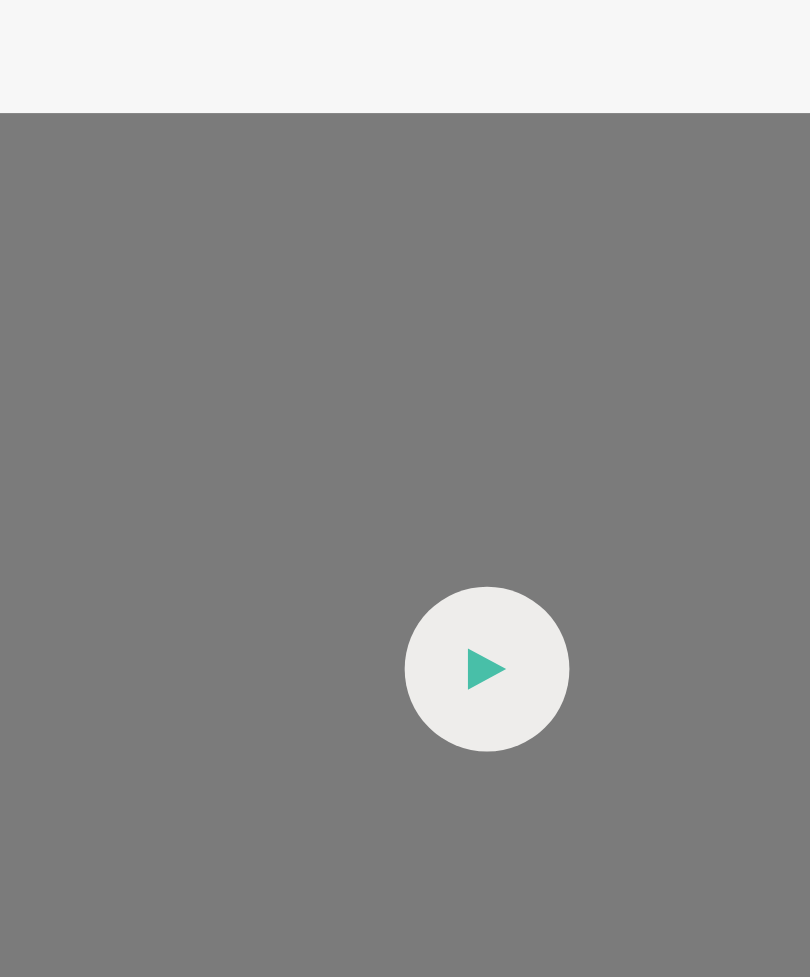 click 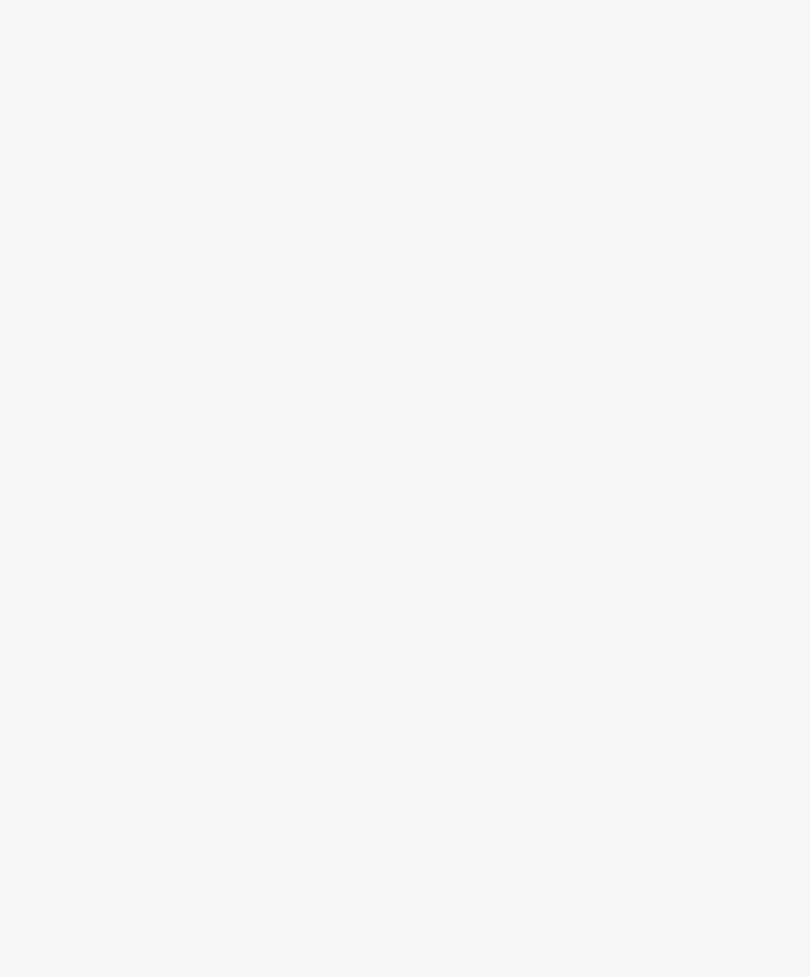 click at bounding box center (405, 426) 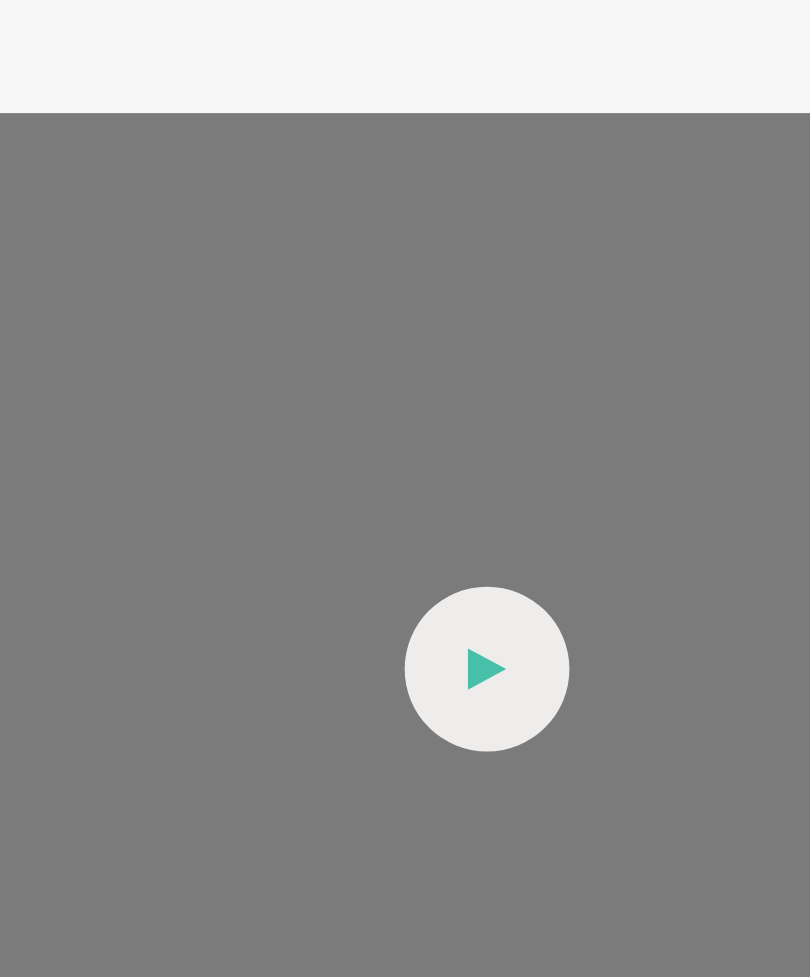 click 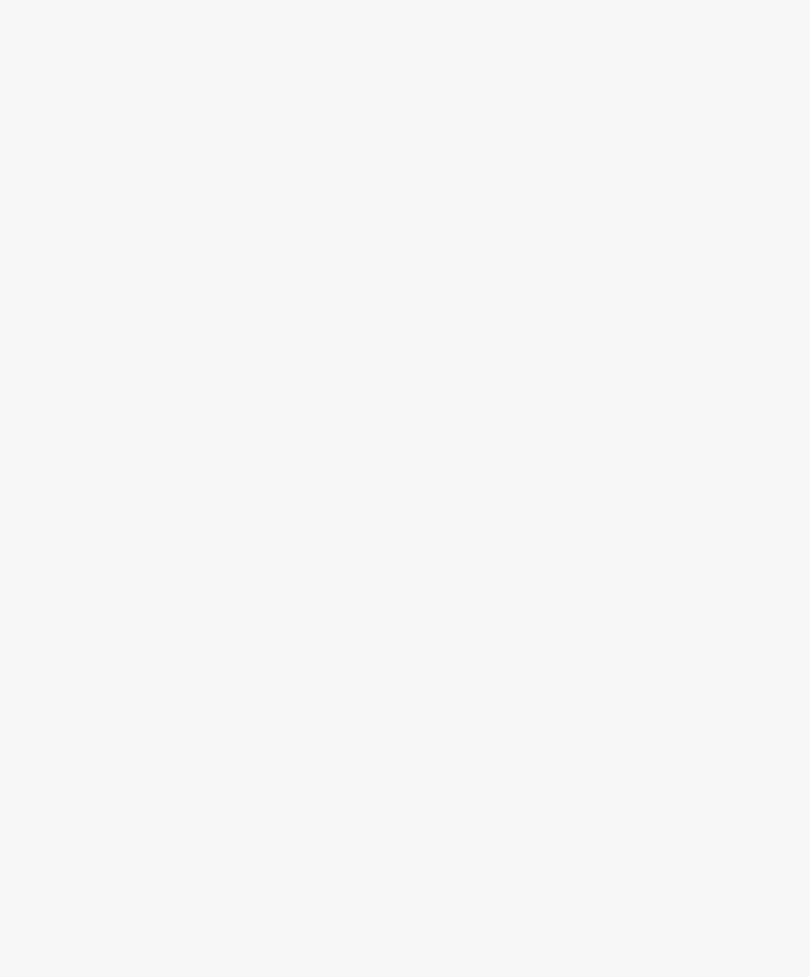click at bounding box center [405, 426] 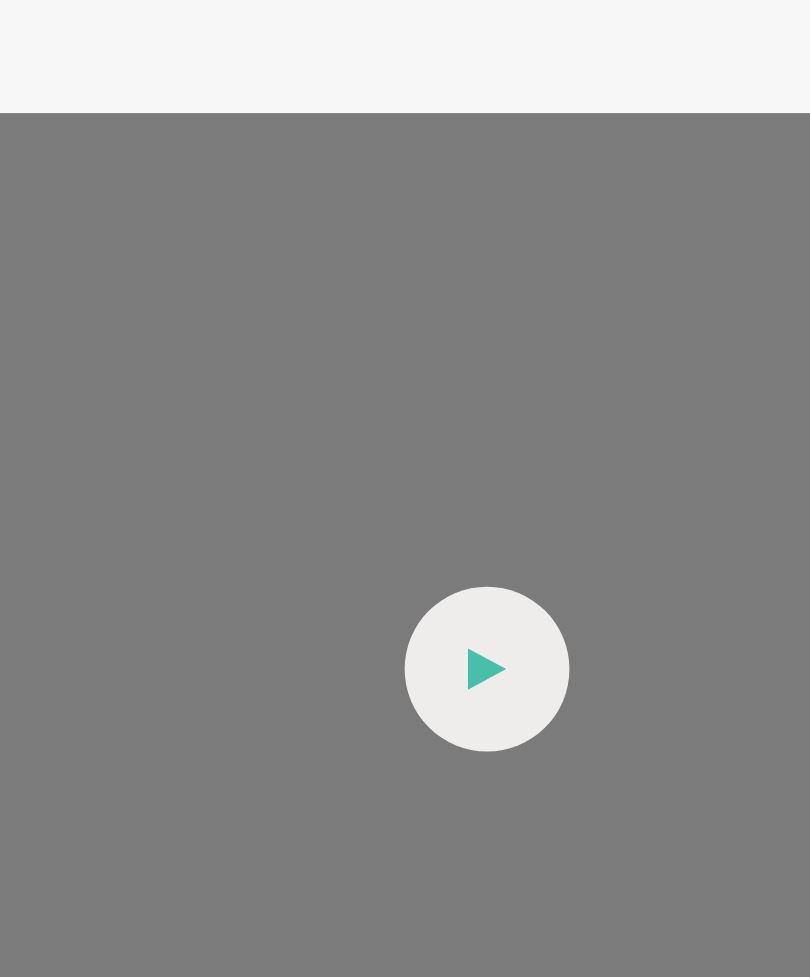 click 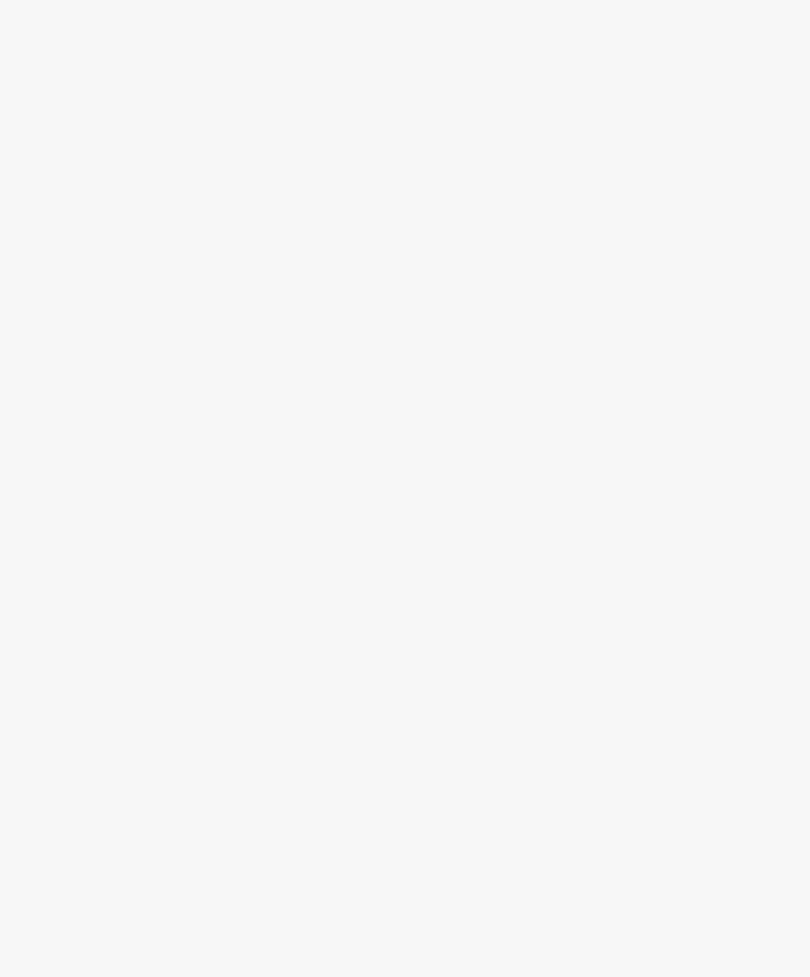 click at bounding box center (405, 426) 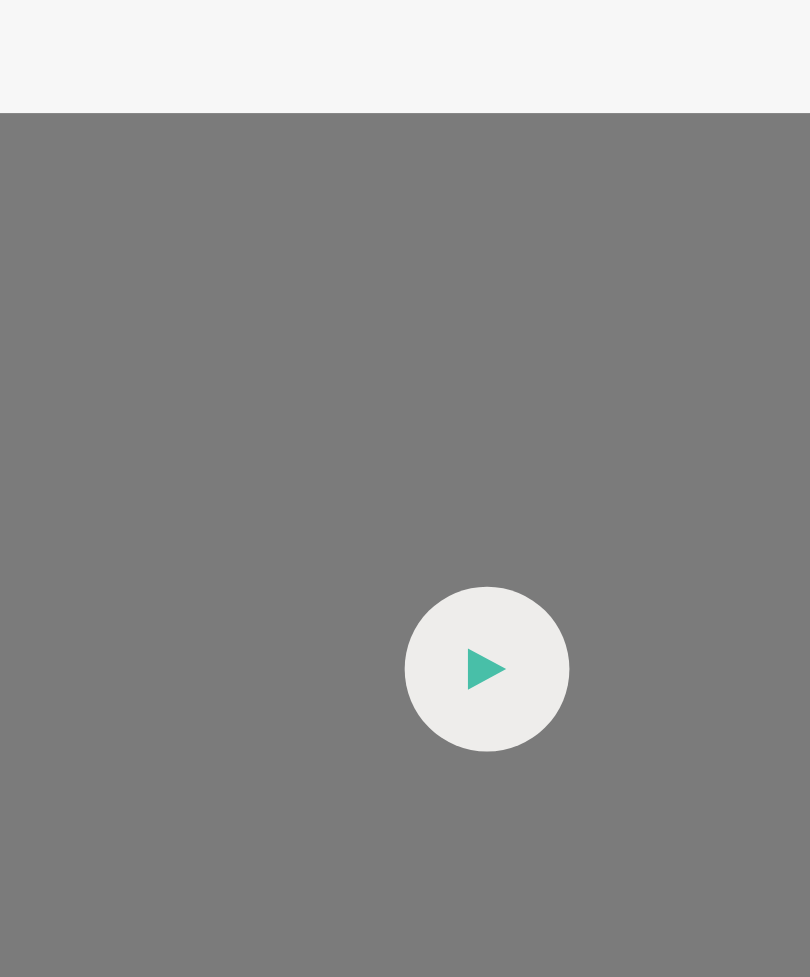 click at bounding box center [405, 426] 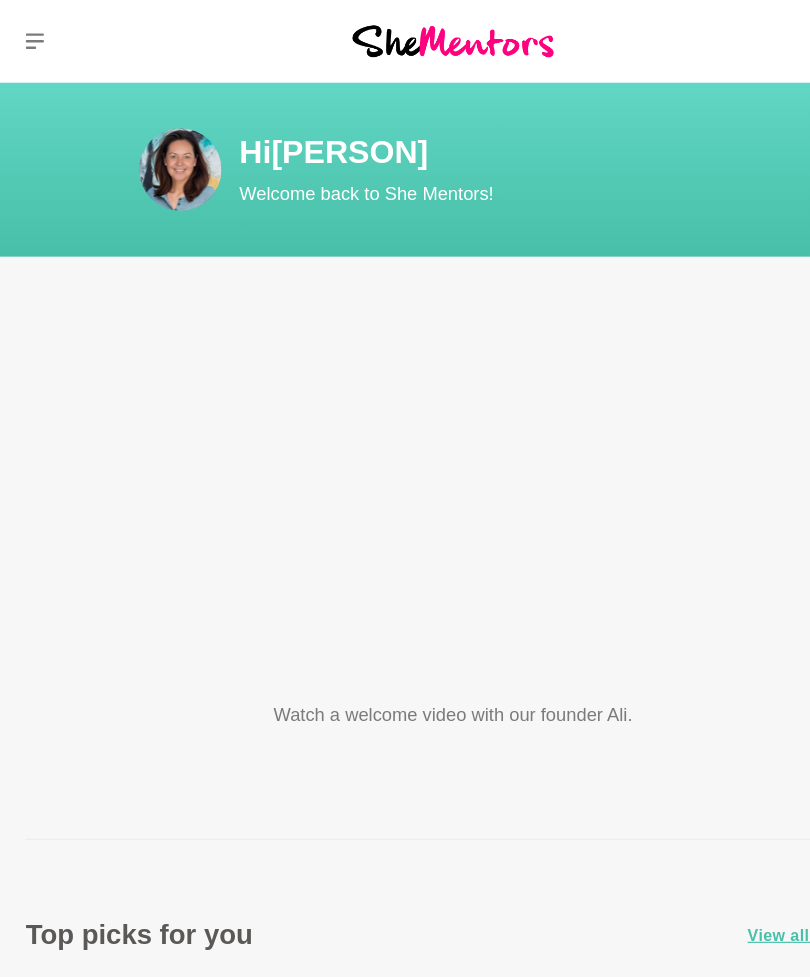 click on "[FIRST] [LAST] Cybersecurity Specialist , BHP [FIRST] [LAST] Cybersecurity Specialist , BHP View profile" at bounding box center [308, 1070] 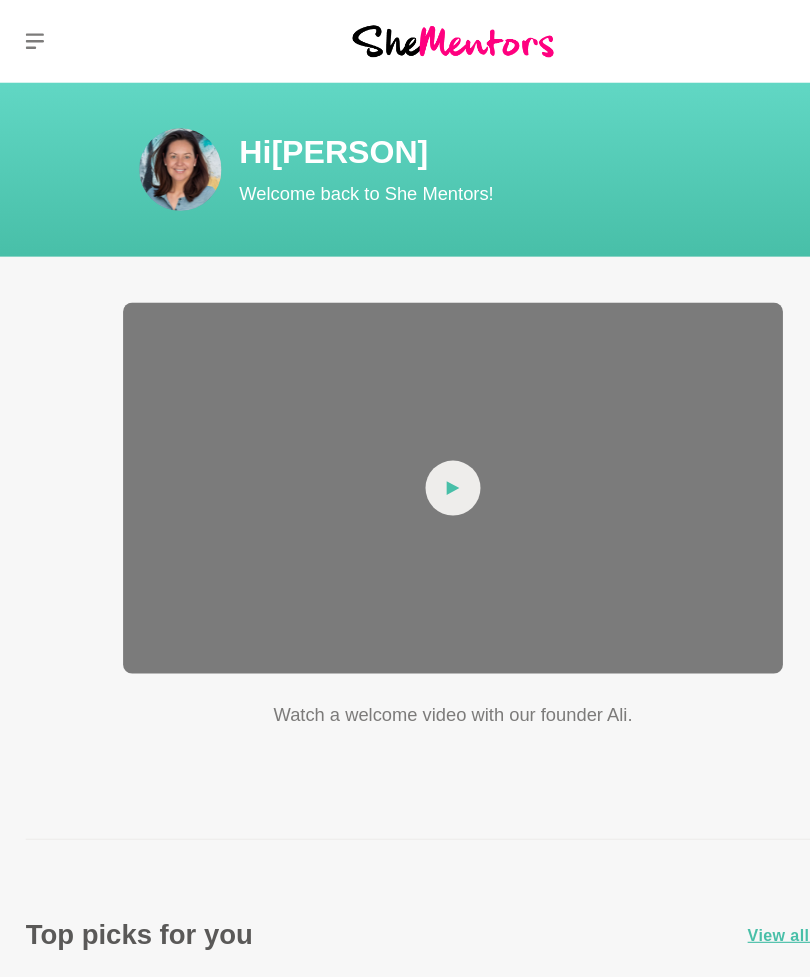 click 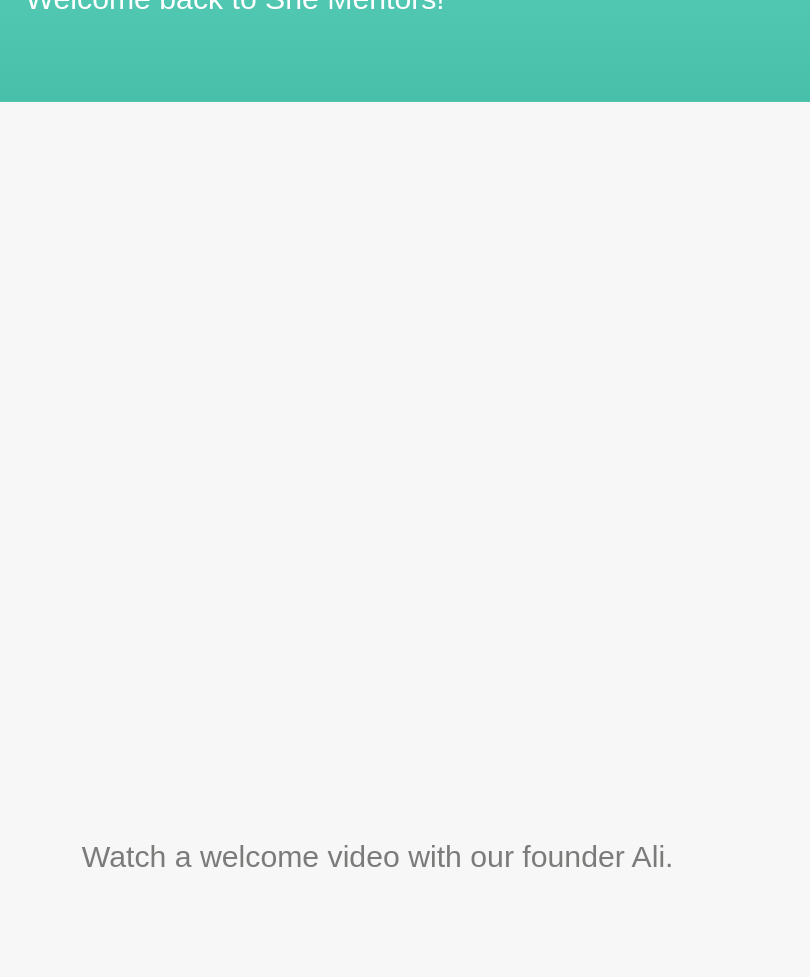 click at bounding box center (405, 426) 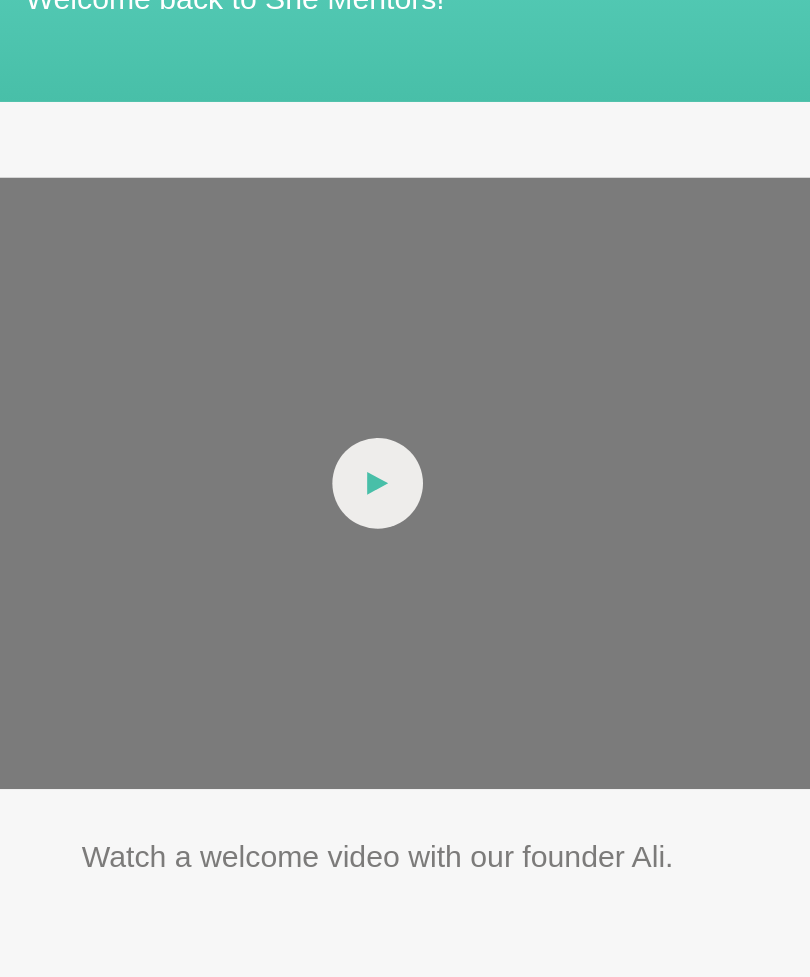 click at bounding box center (405, 426) 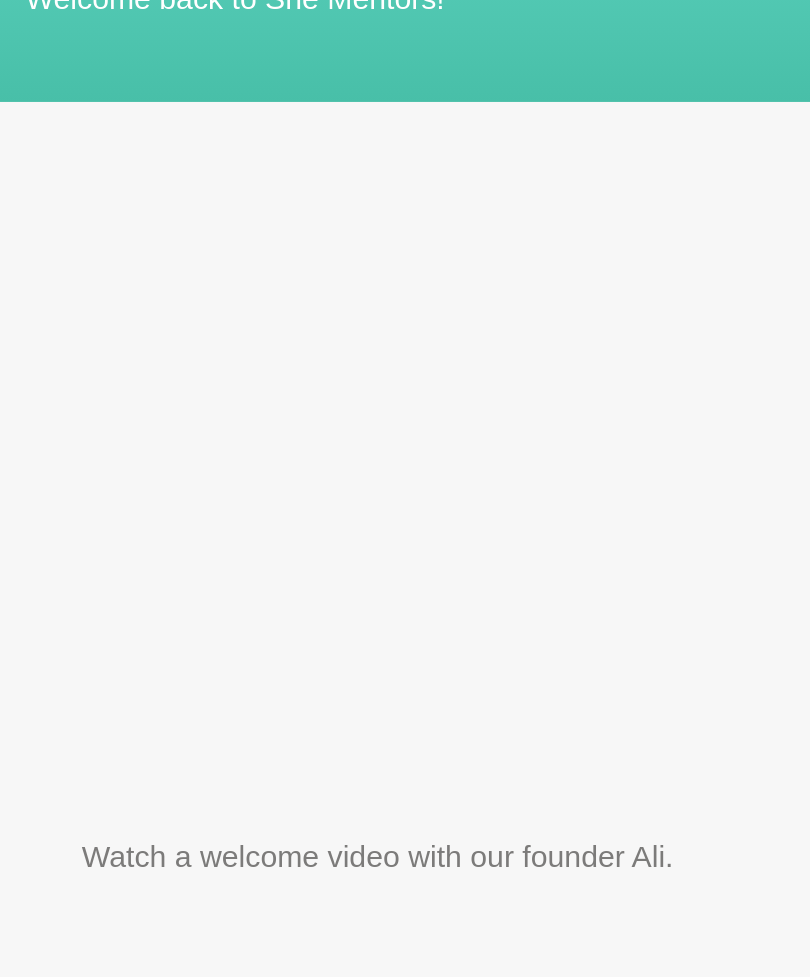 click at bounding box center [405, 426] 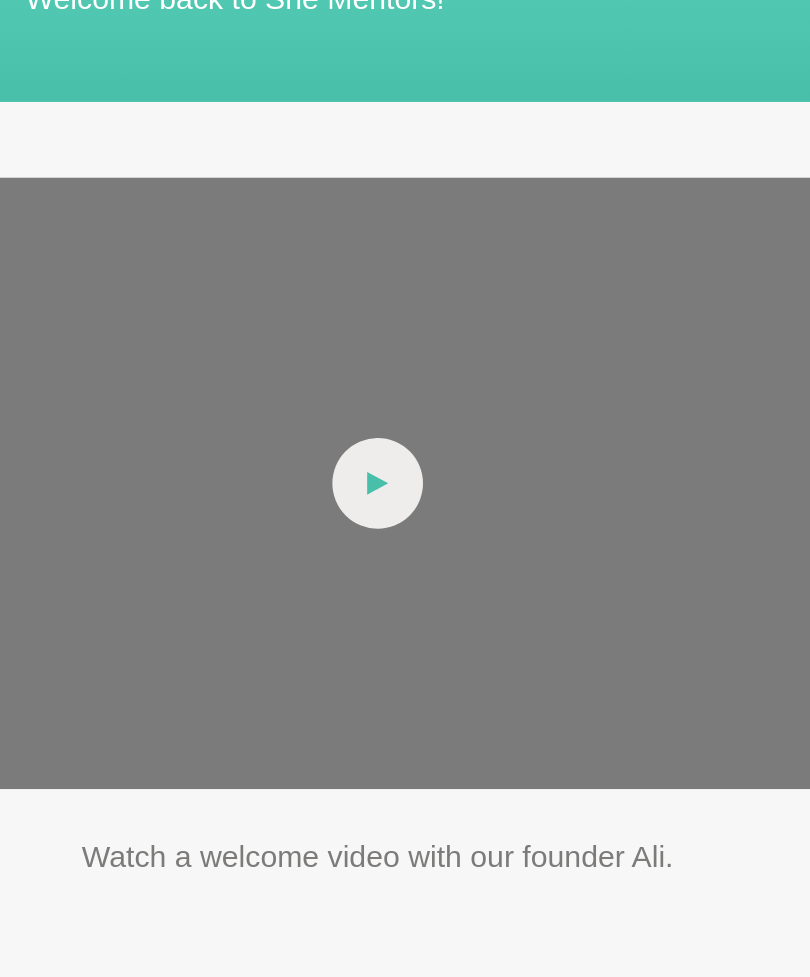 click 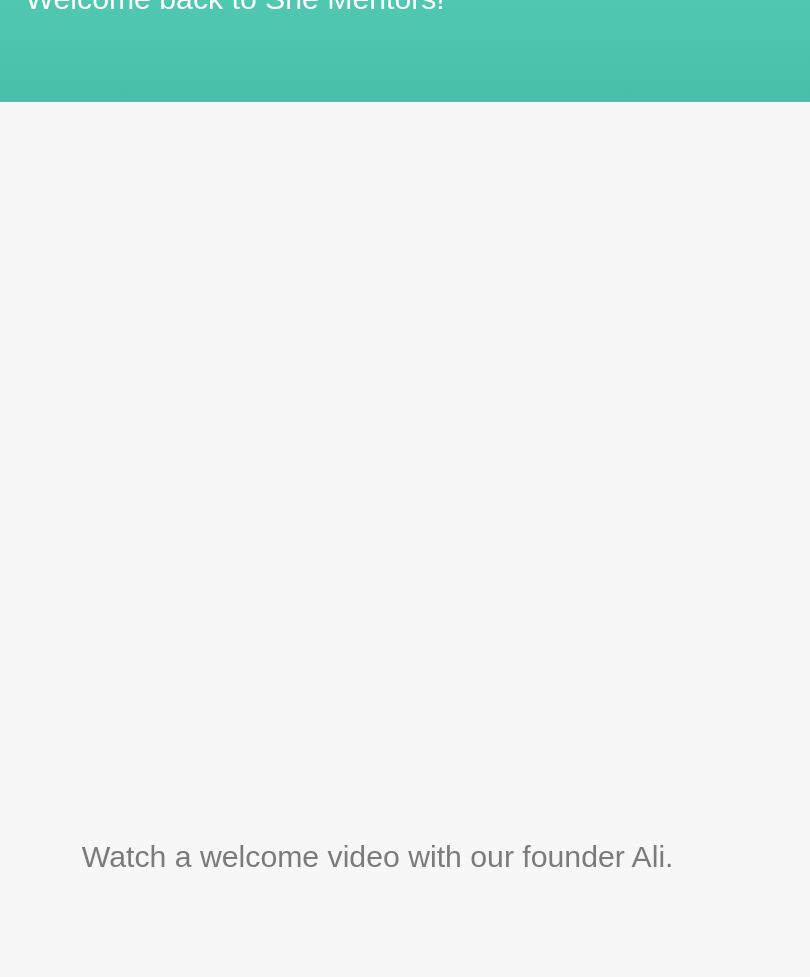 click at bounding box center (405, 426) 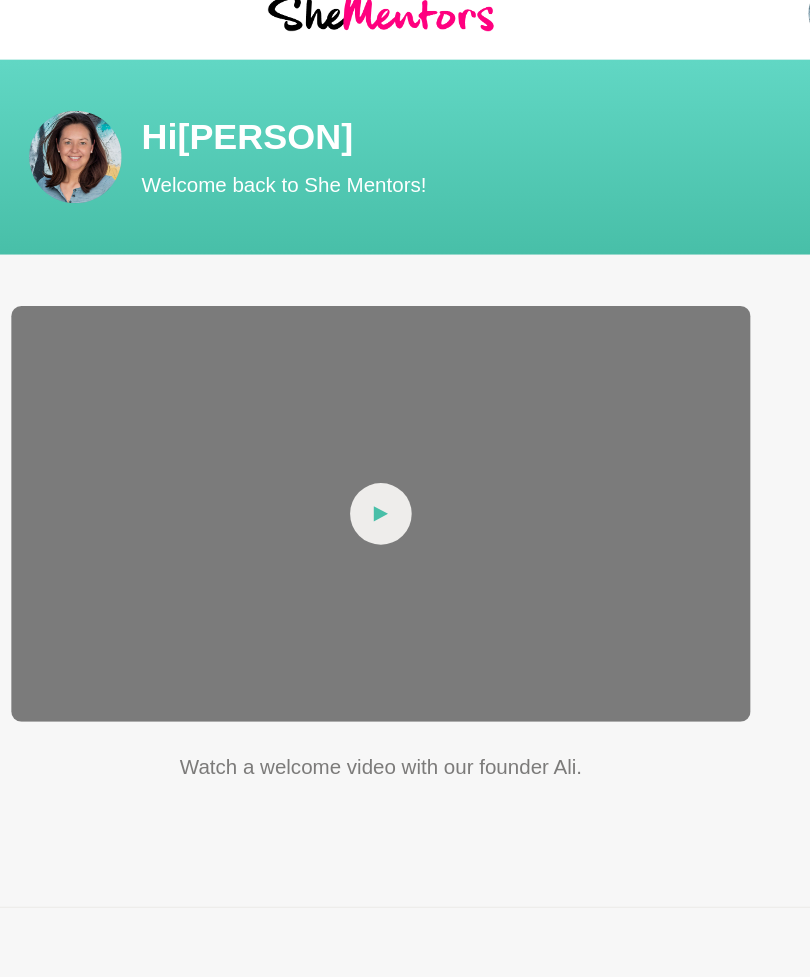 click 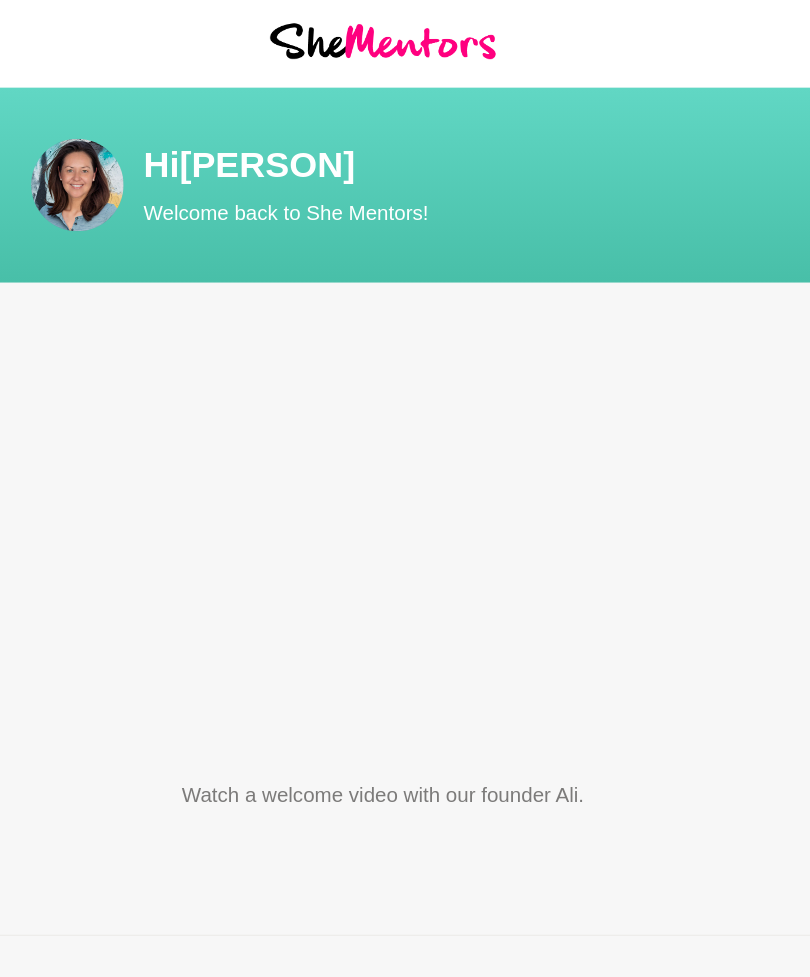 click at bounding box center (405, 426) 